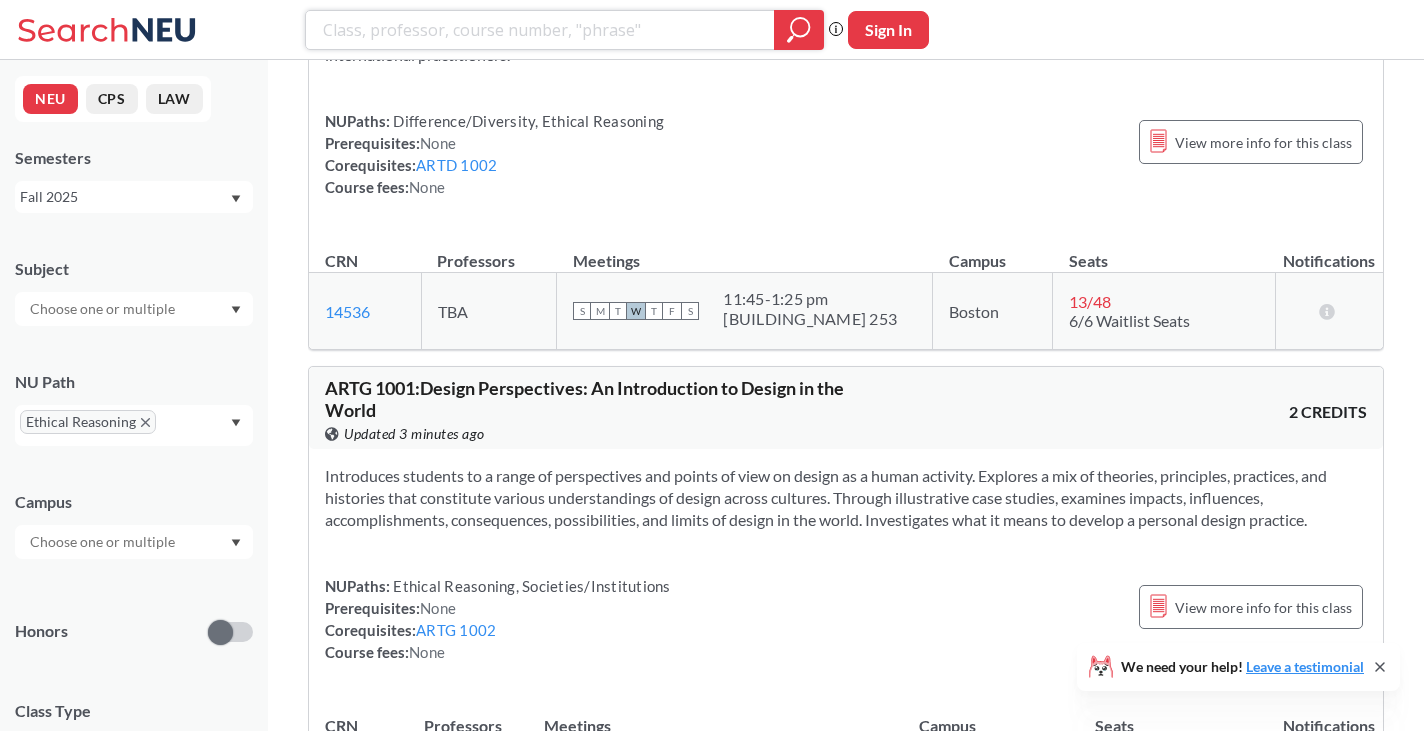 scroll, scrollTop: 300, scrollLeft: 0, axis: vertical 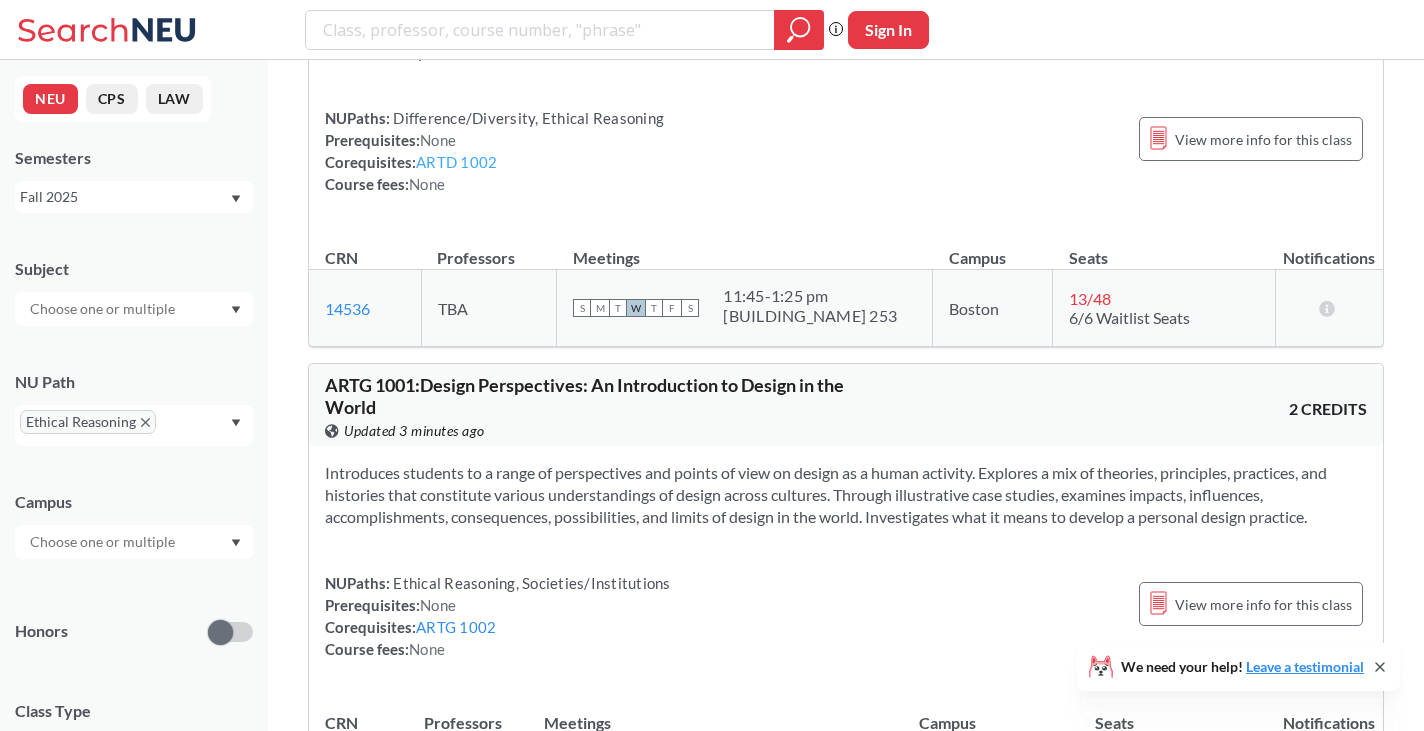click on "ARTD 1002" at bounding box center [456, 162] 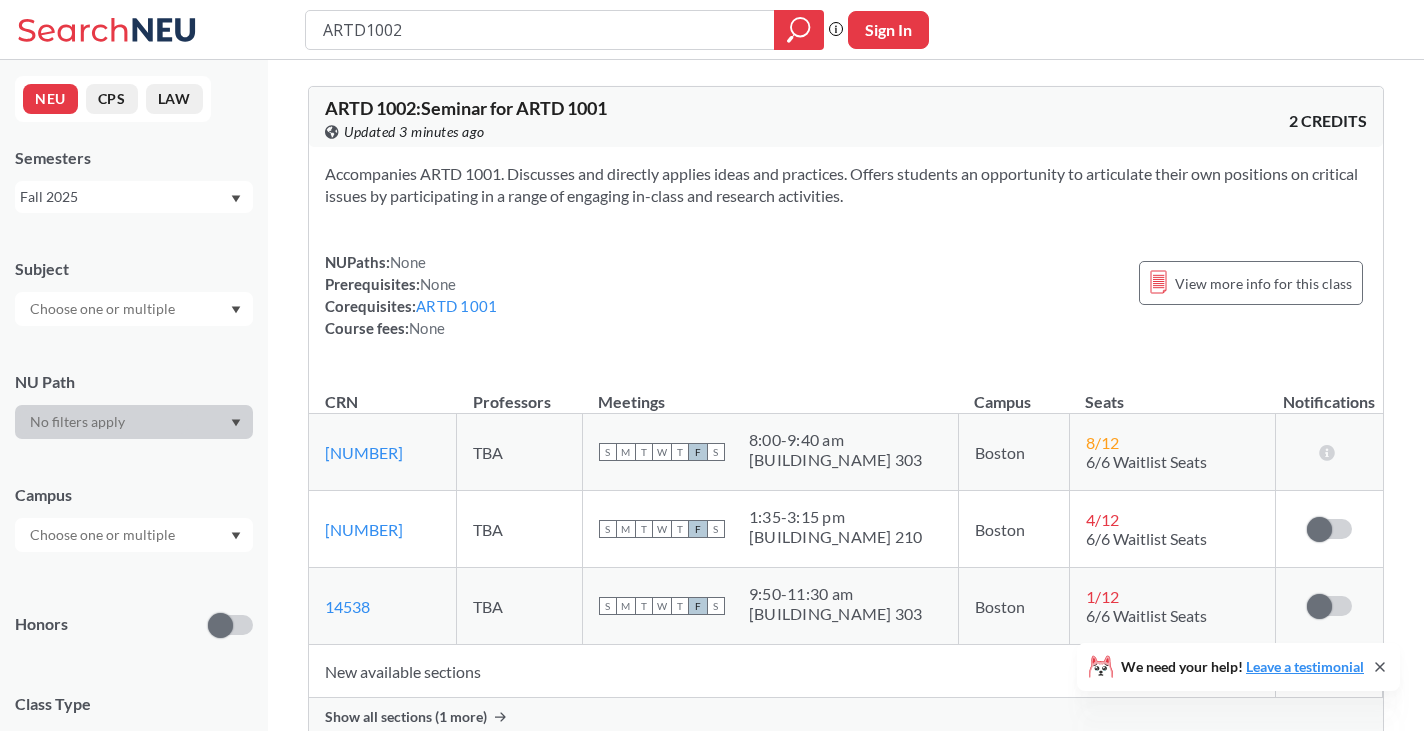 type 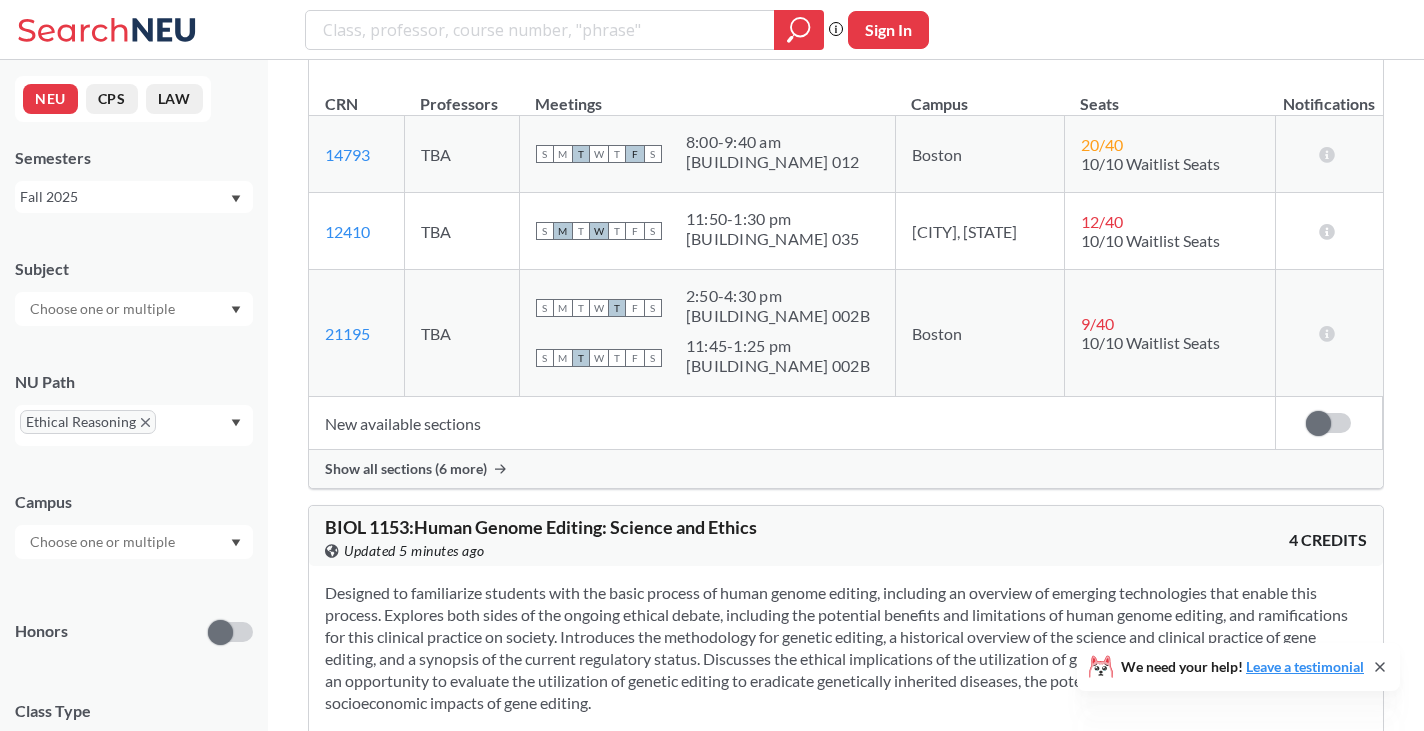 scroll, scrollTop: 4900, scrollLeft: 0, axis: vertical 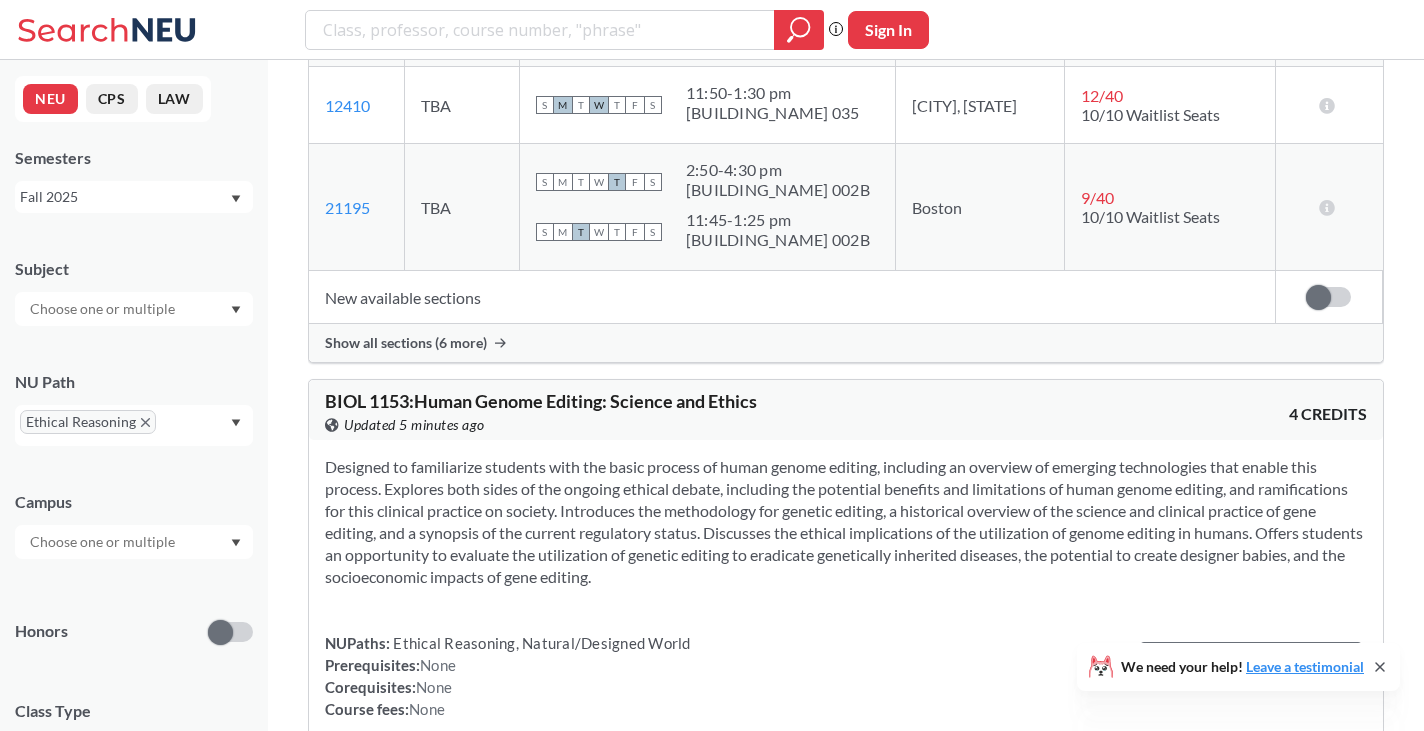 click on "Show all sections (6 more)" at bounding box center [406, 343] 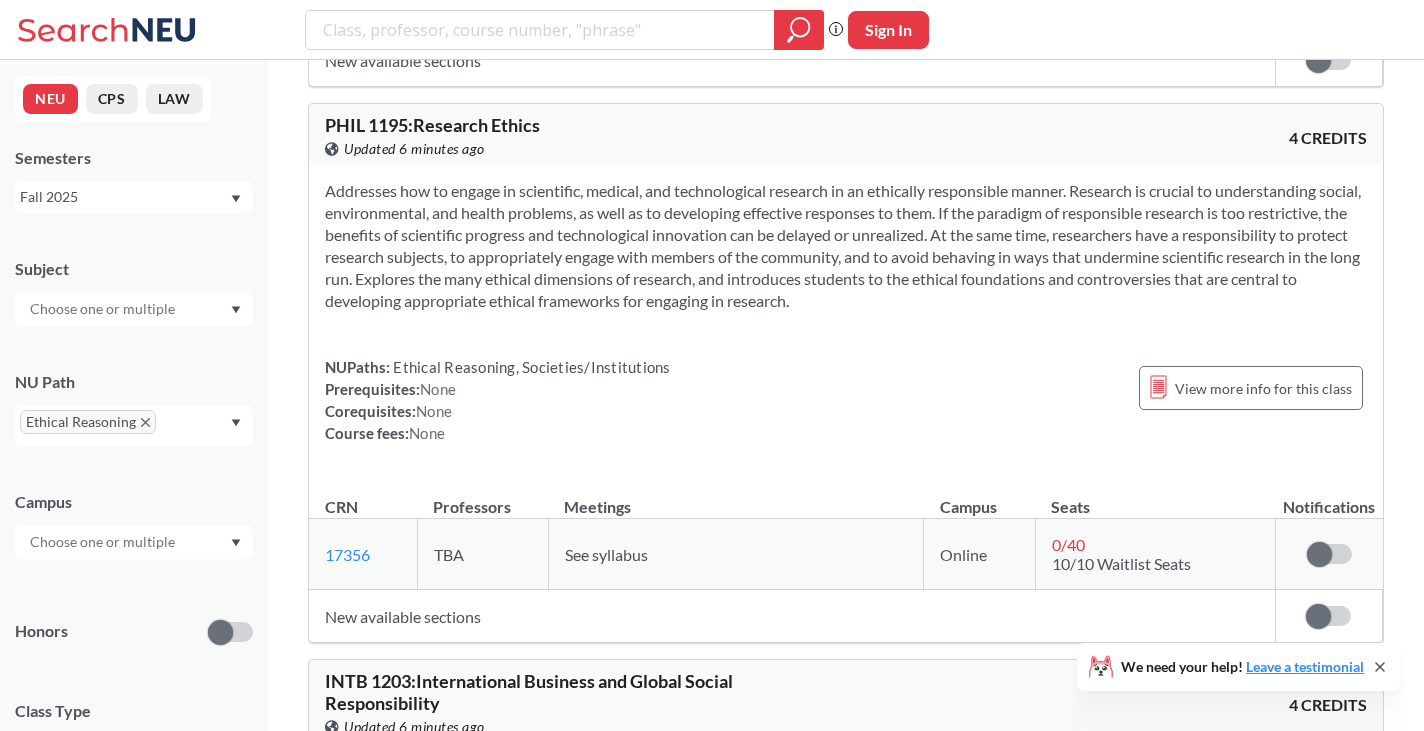 scroll, scrollTop: 9100, scrollLeft: 0, axis: vertical 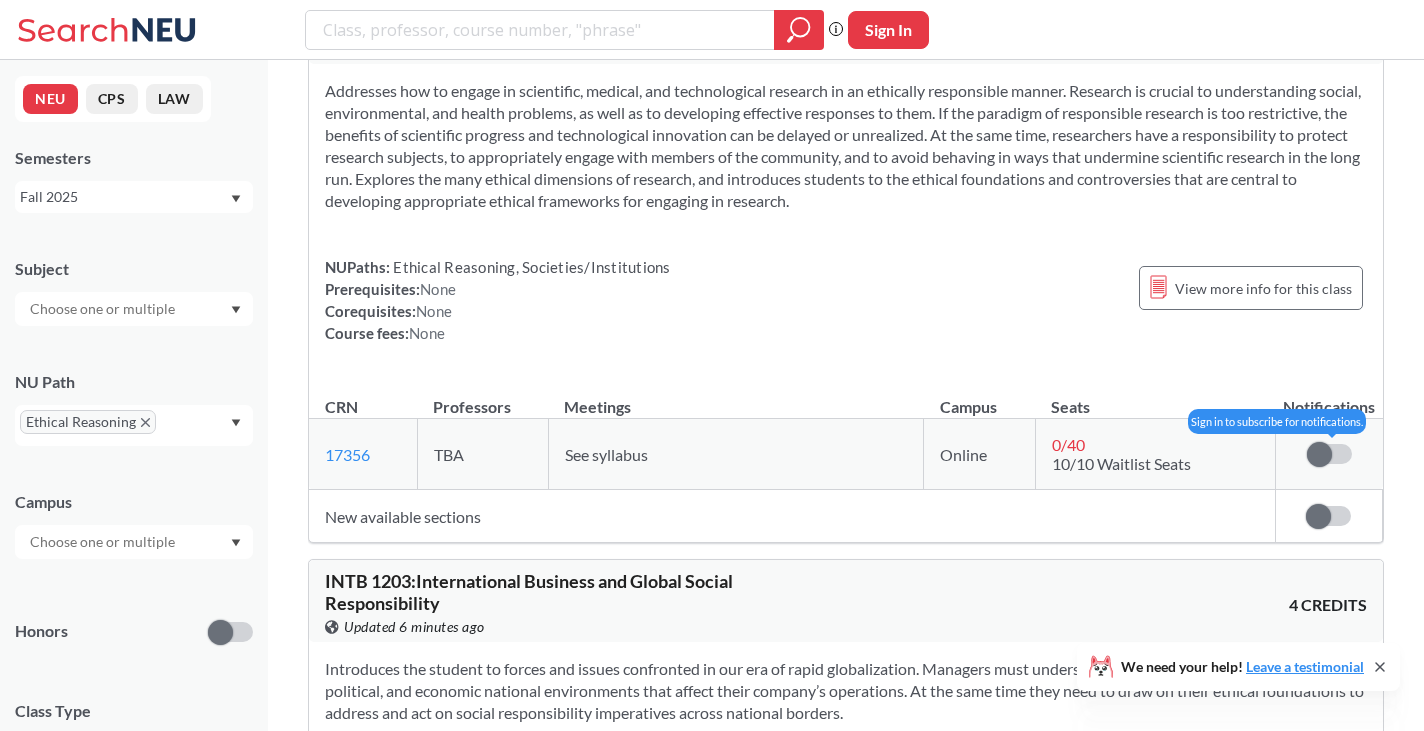 click at bounding box center [1329, 454] 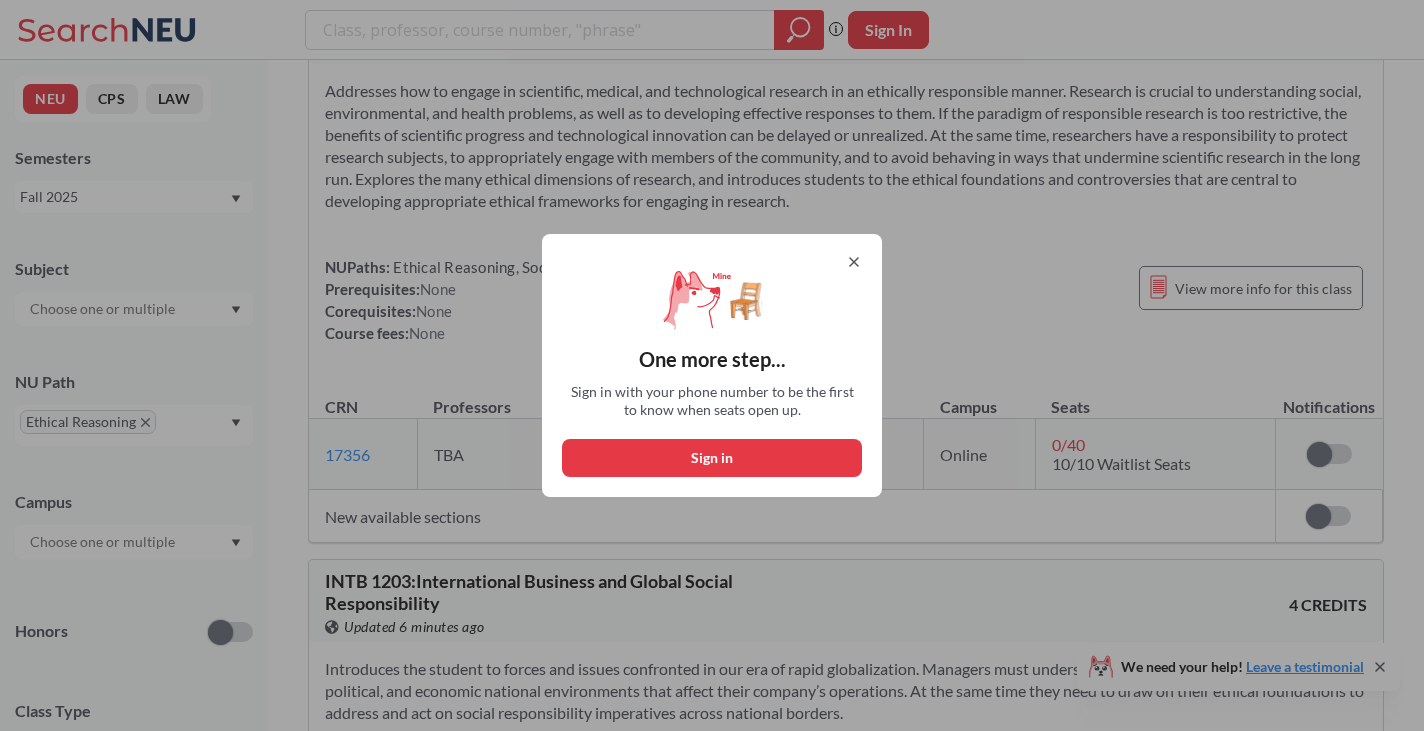 click 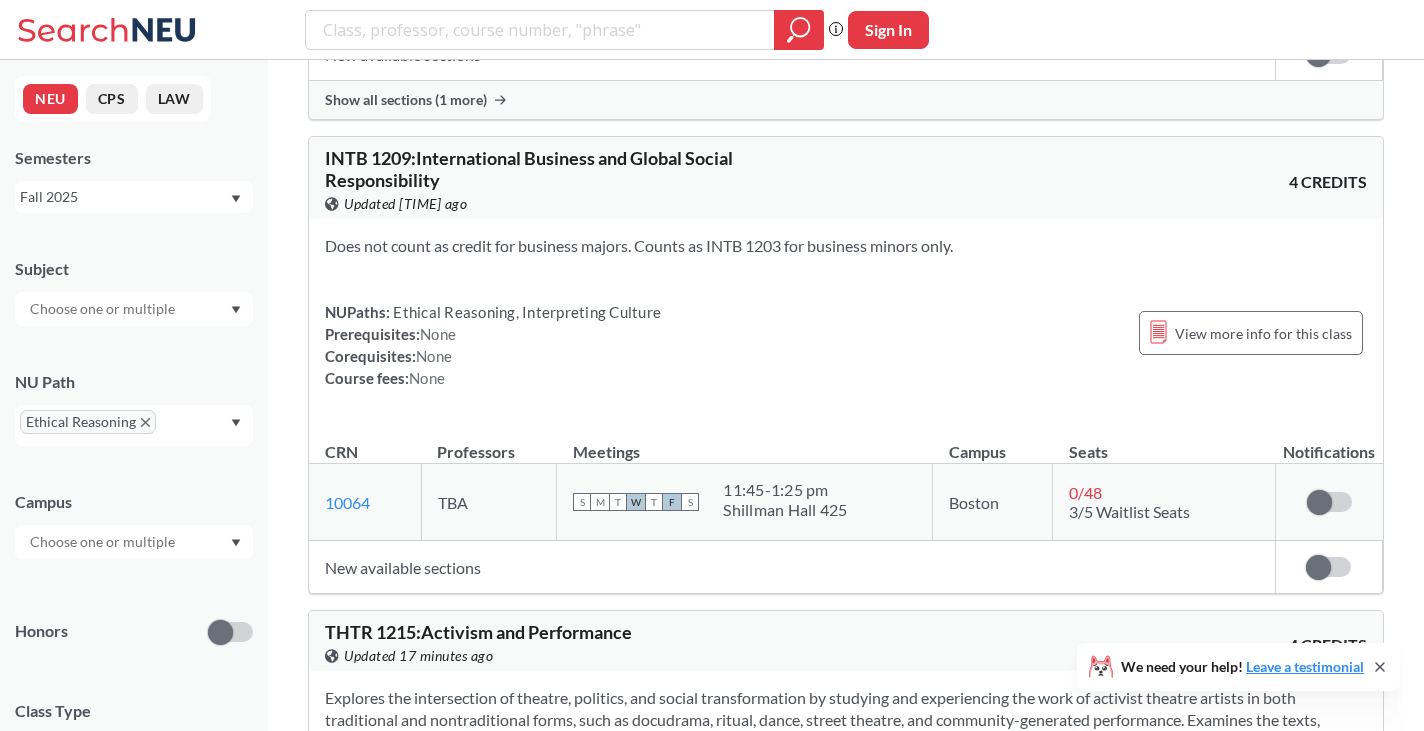 scroll, scrollTop: 11000, scrollLeft: 0, axis: vertical 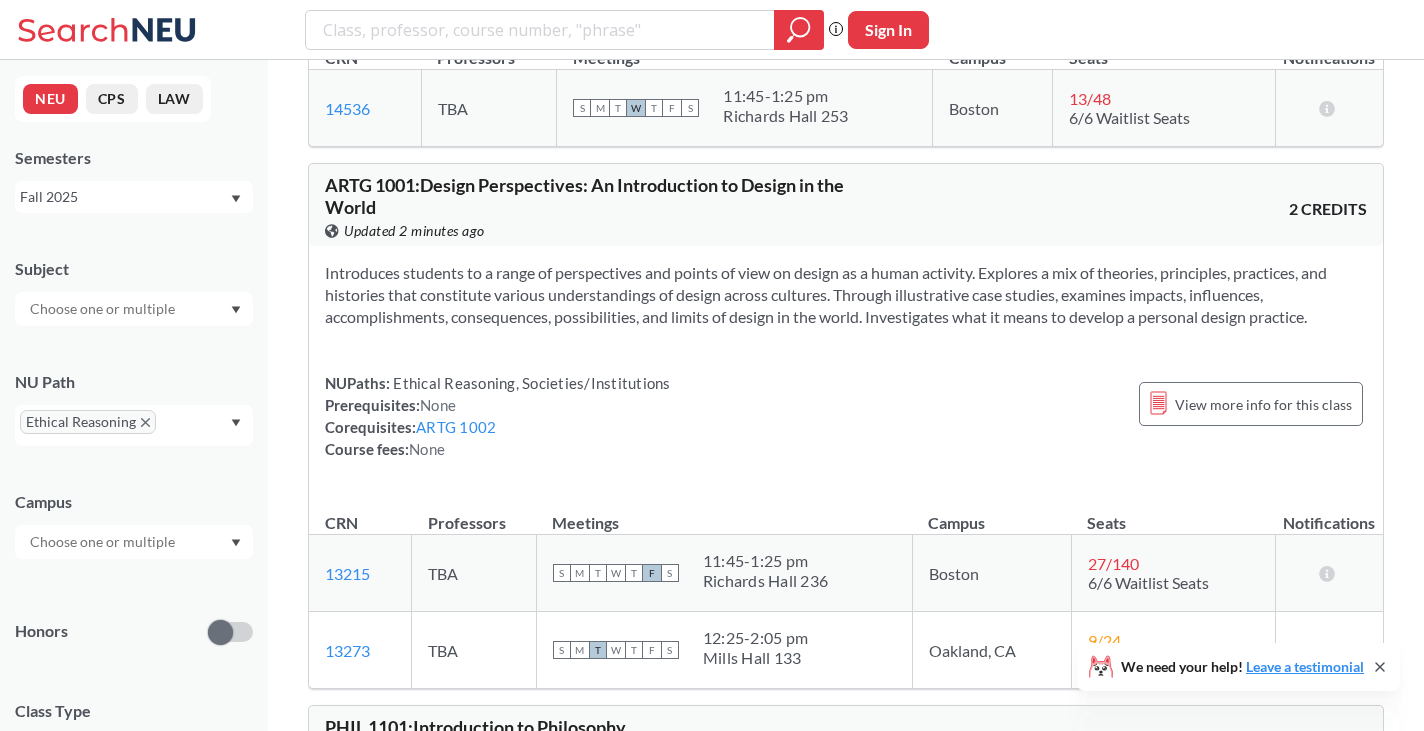 click 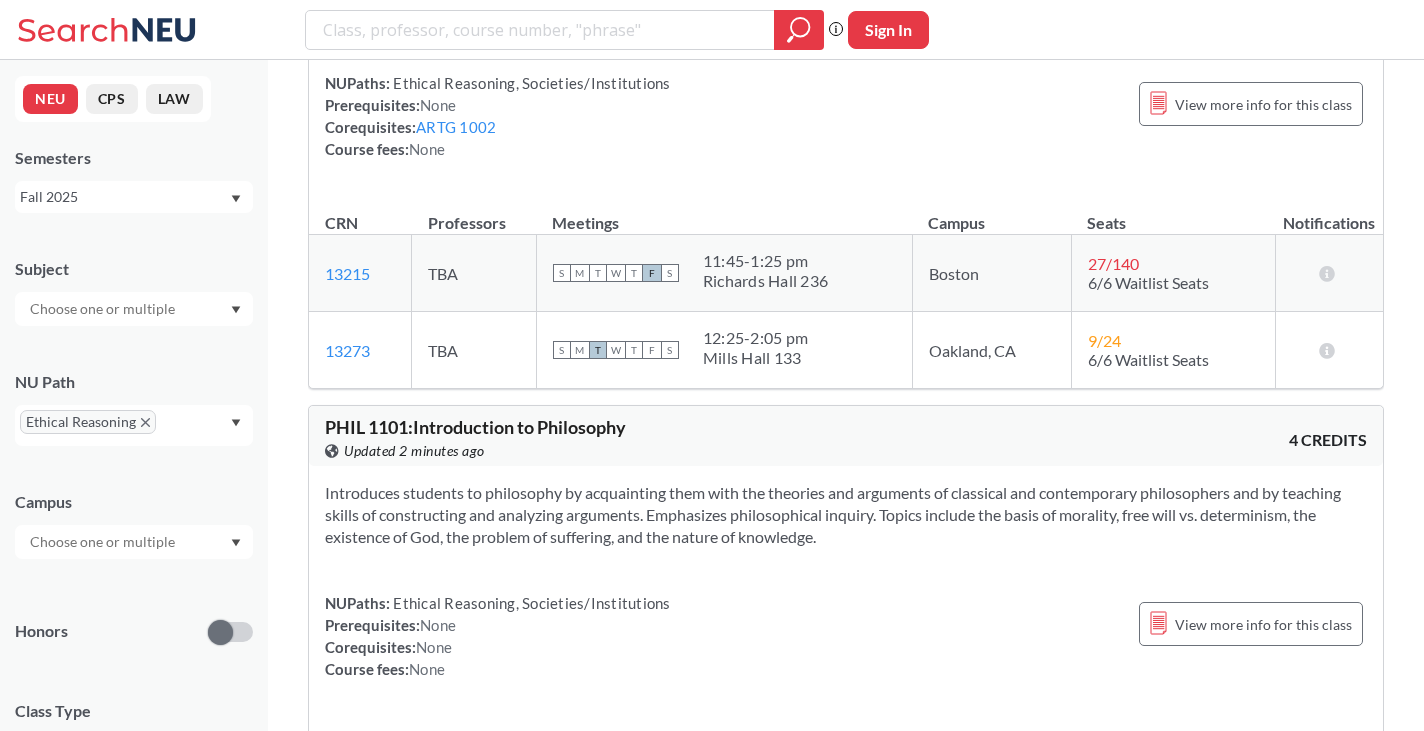 scroll, scrollTop: 1000, scrollLeft: 0, axis: vertical 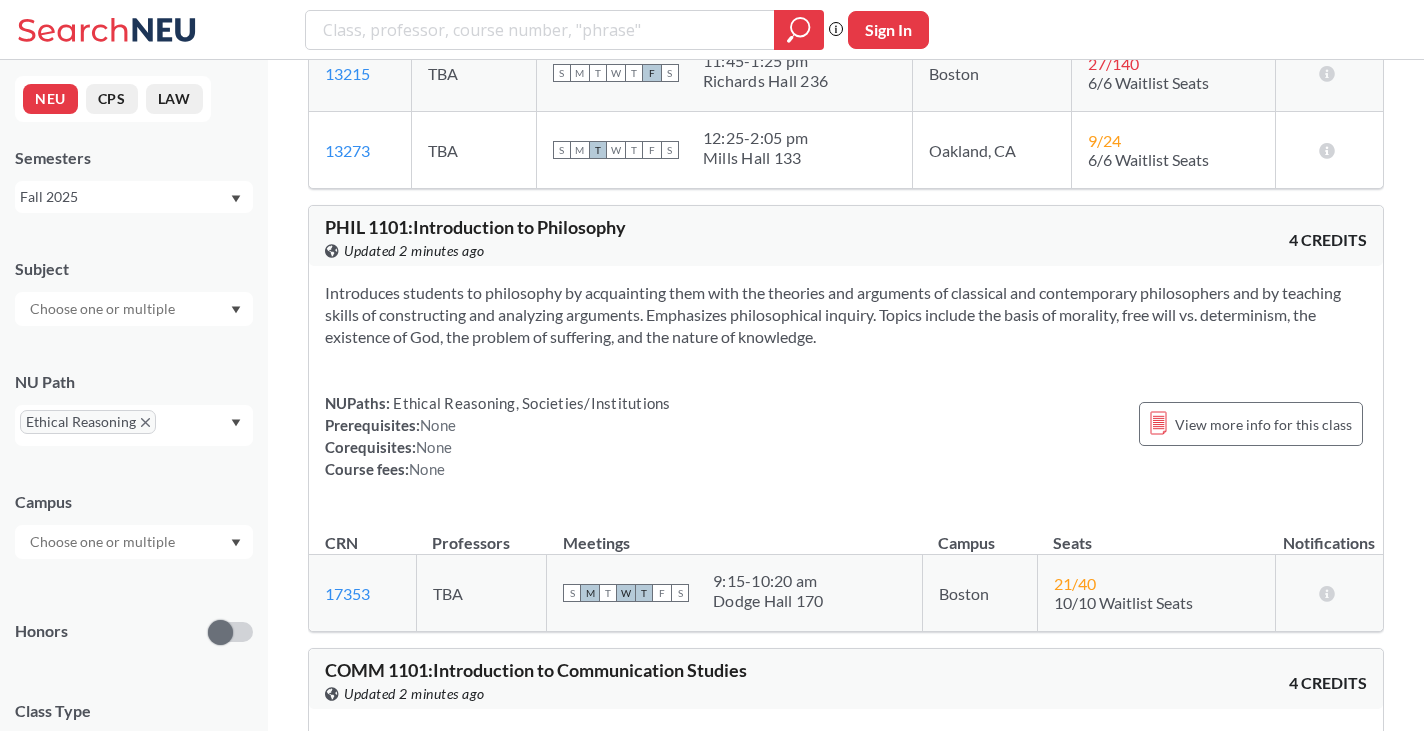 click on "Introduces students to philosophy by acquainting them with the theories and arguments of classical and contemporary philosophers and by teaching skills of constructing and analyzing arguments. Emphasizes philosophical inquiry. Topics include the basis of morality, free will vs. determinism, the existence of God, the problem of suffering, and the nature of knowledge." at bounding box center (846, 315) 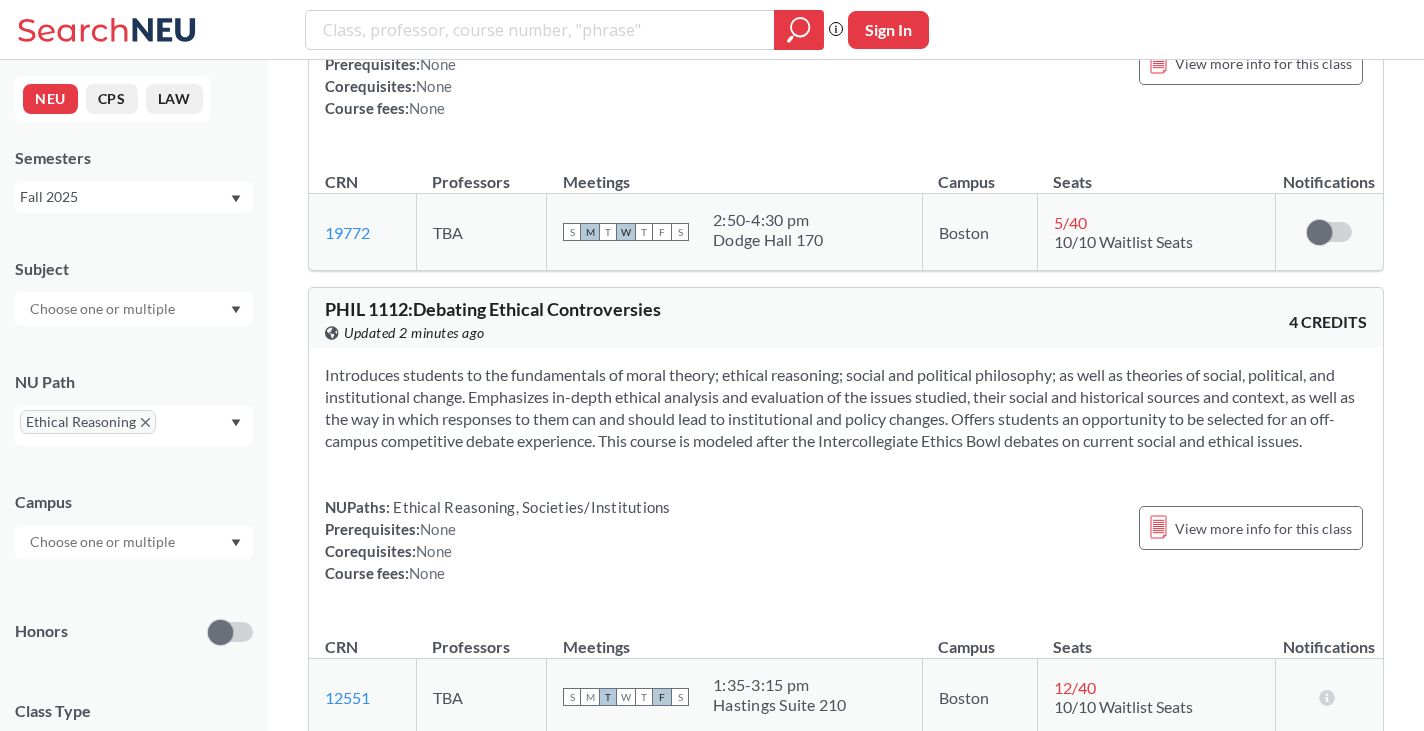 scroll, scrollTop: 3400, scrollLeft: 0, axis: vertical 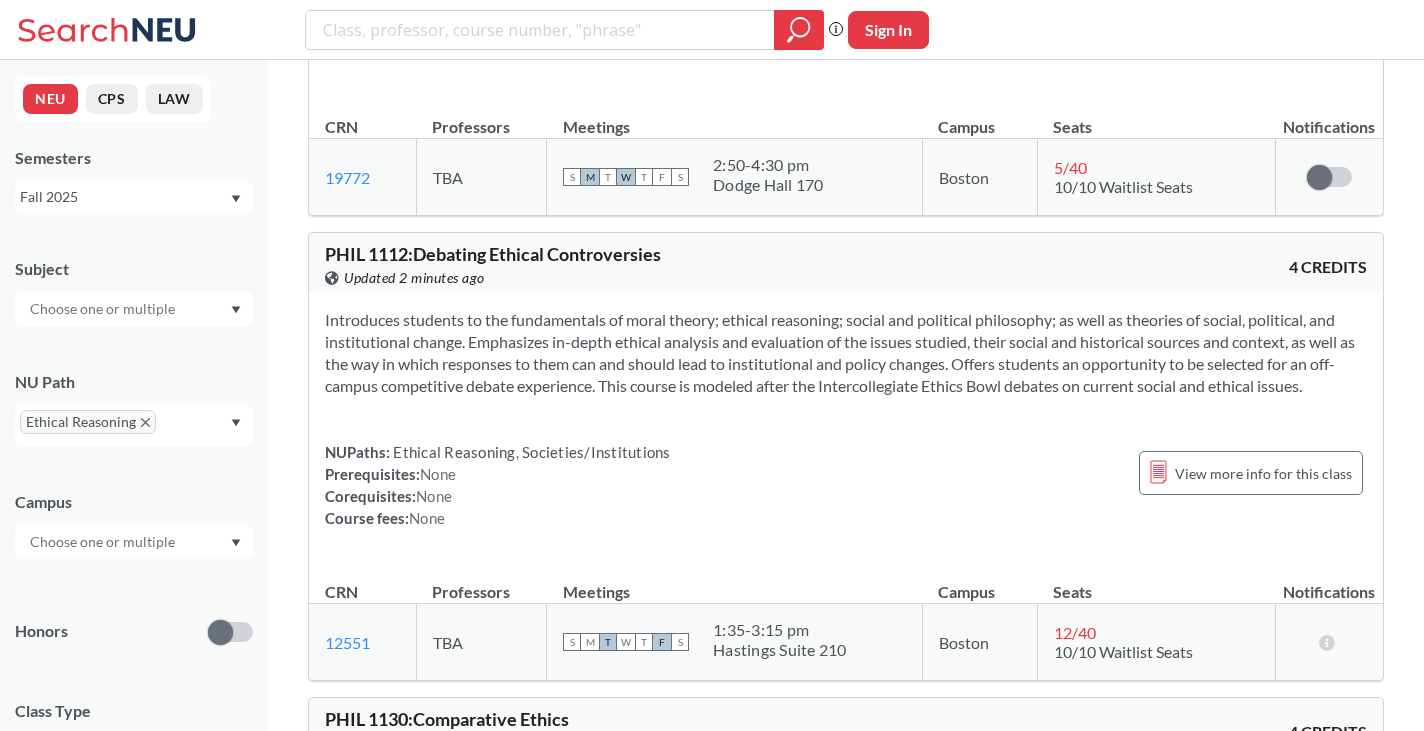 click at bounding box center (104, 309) 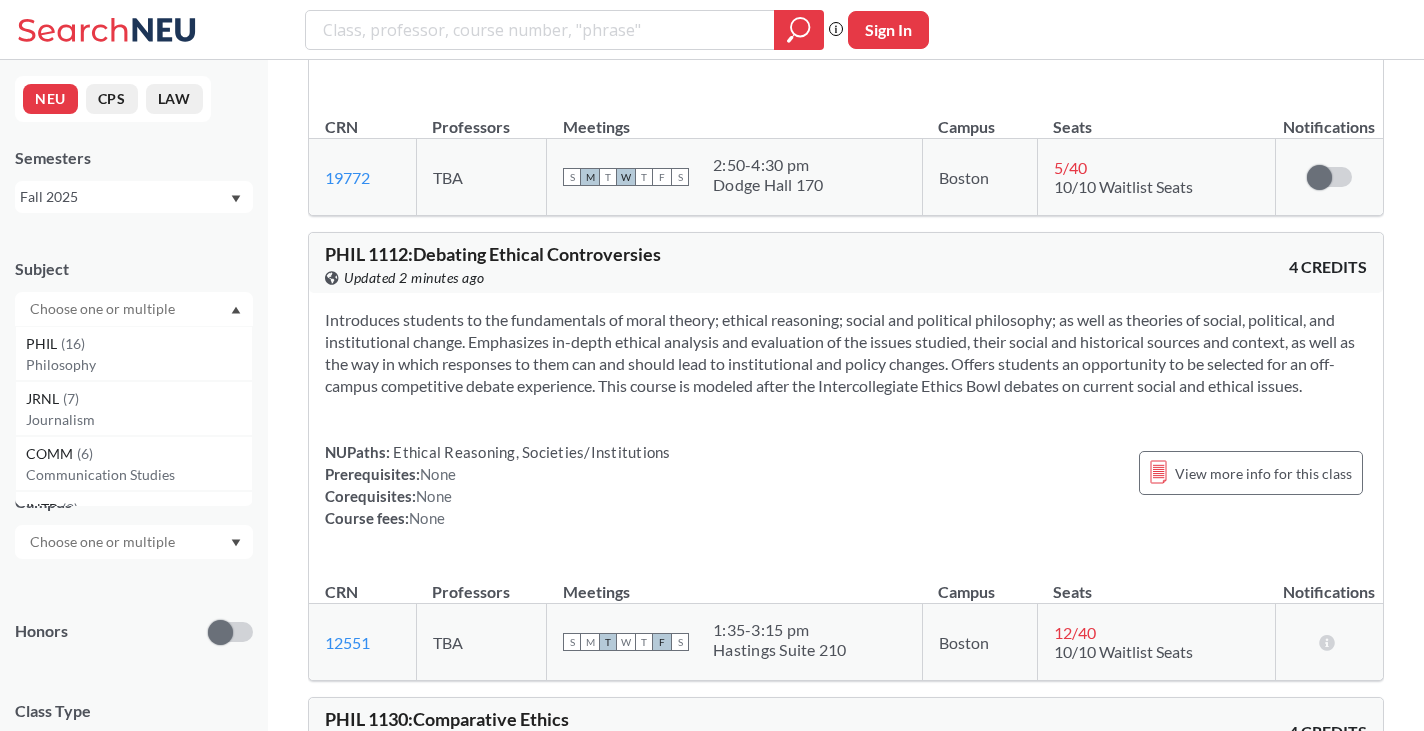 click at bounding box center (104, 309) 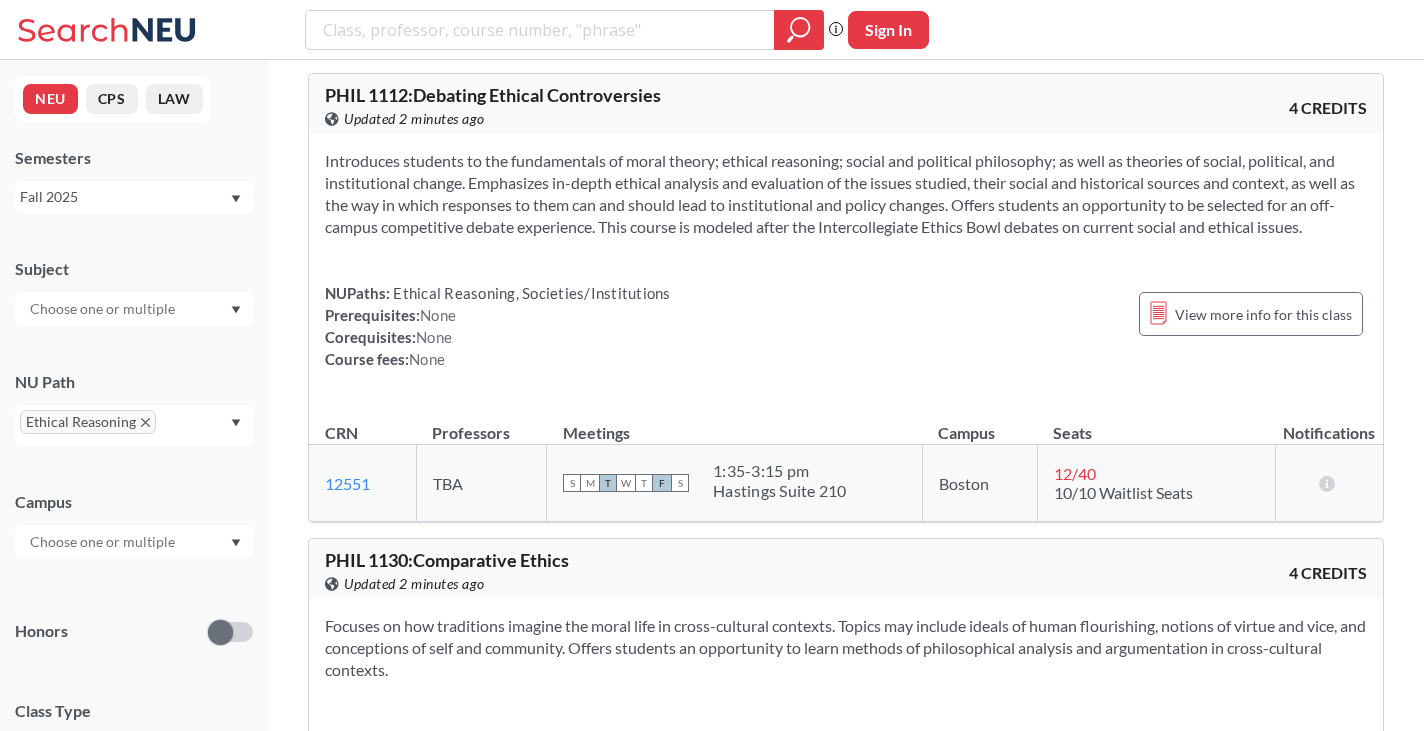 scroll, scrollTop: 3600, scrollLeft: 0, axis: vertical 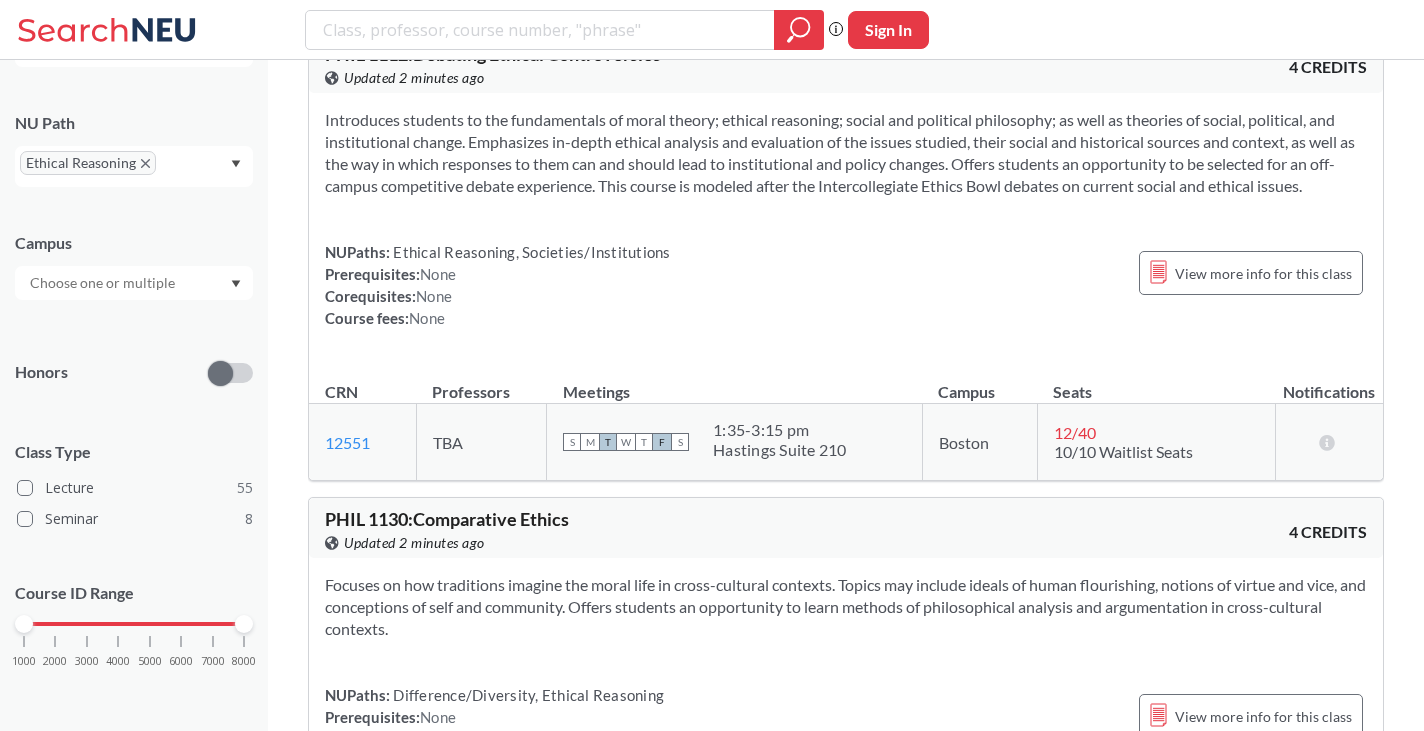 click at bounding box center [134, 283] 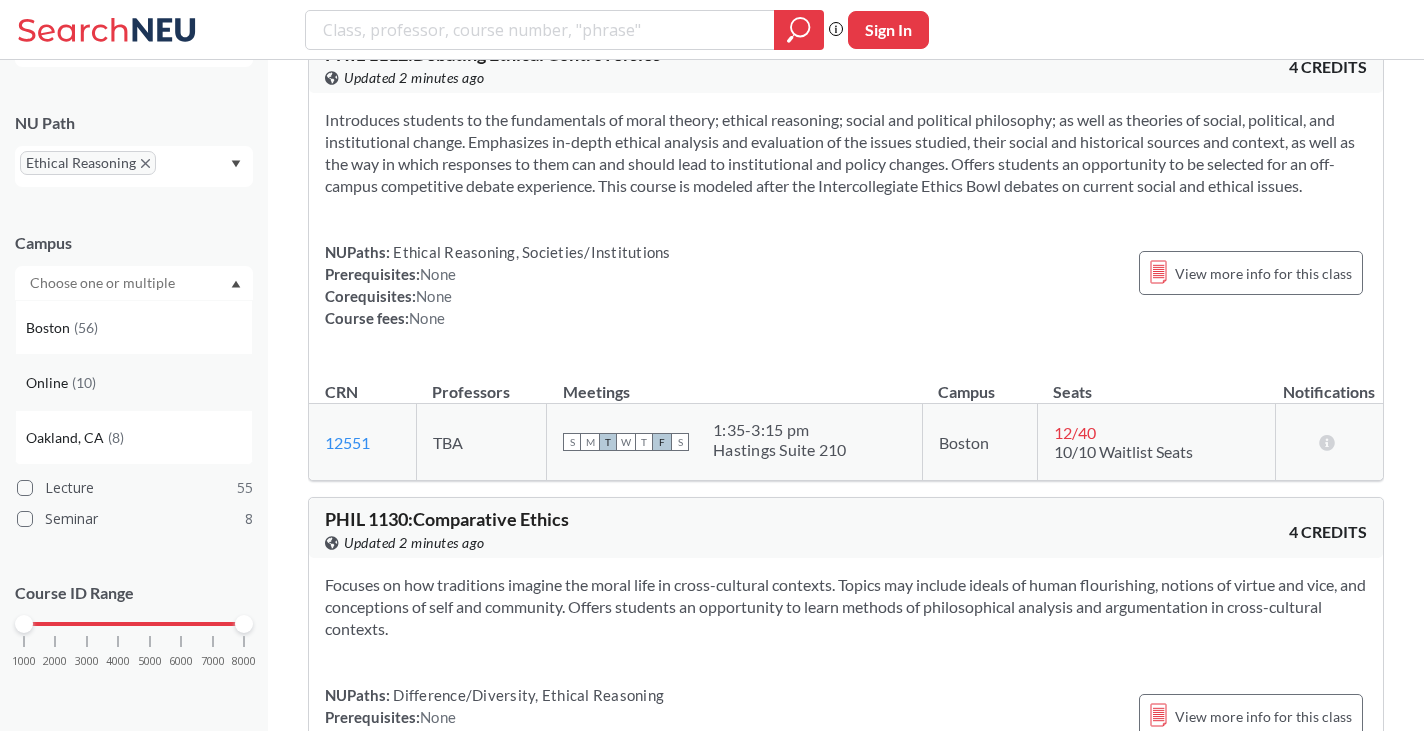 click on "Online ( [NUMBER] )" at bounding box center [134, 382] 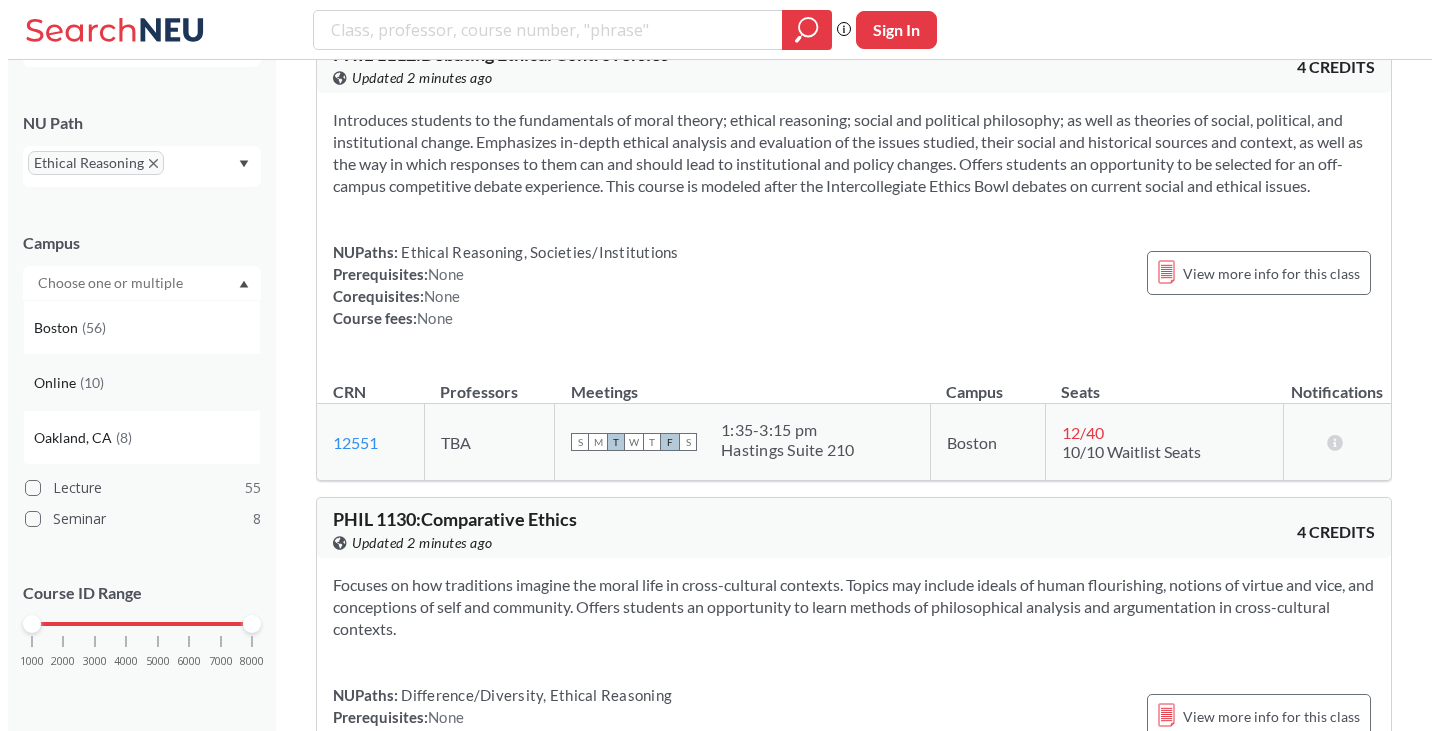 scroll, scrollTop: 0, scrollLeft: 0, axis: both 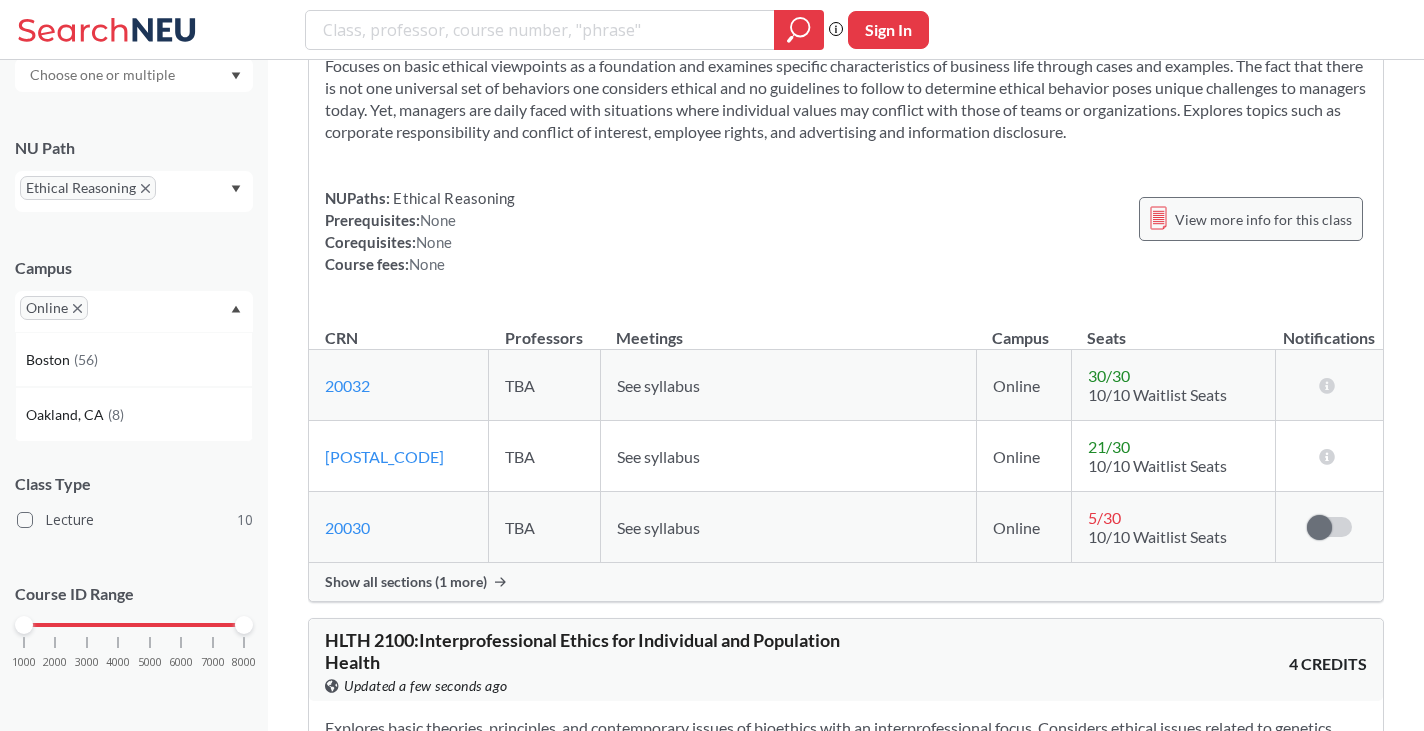 click on "View more info for this class" at bounding box center [1263, 219] 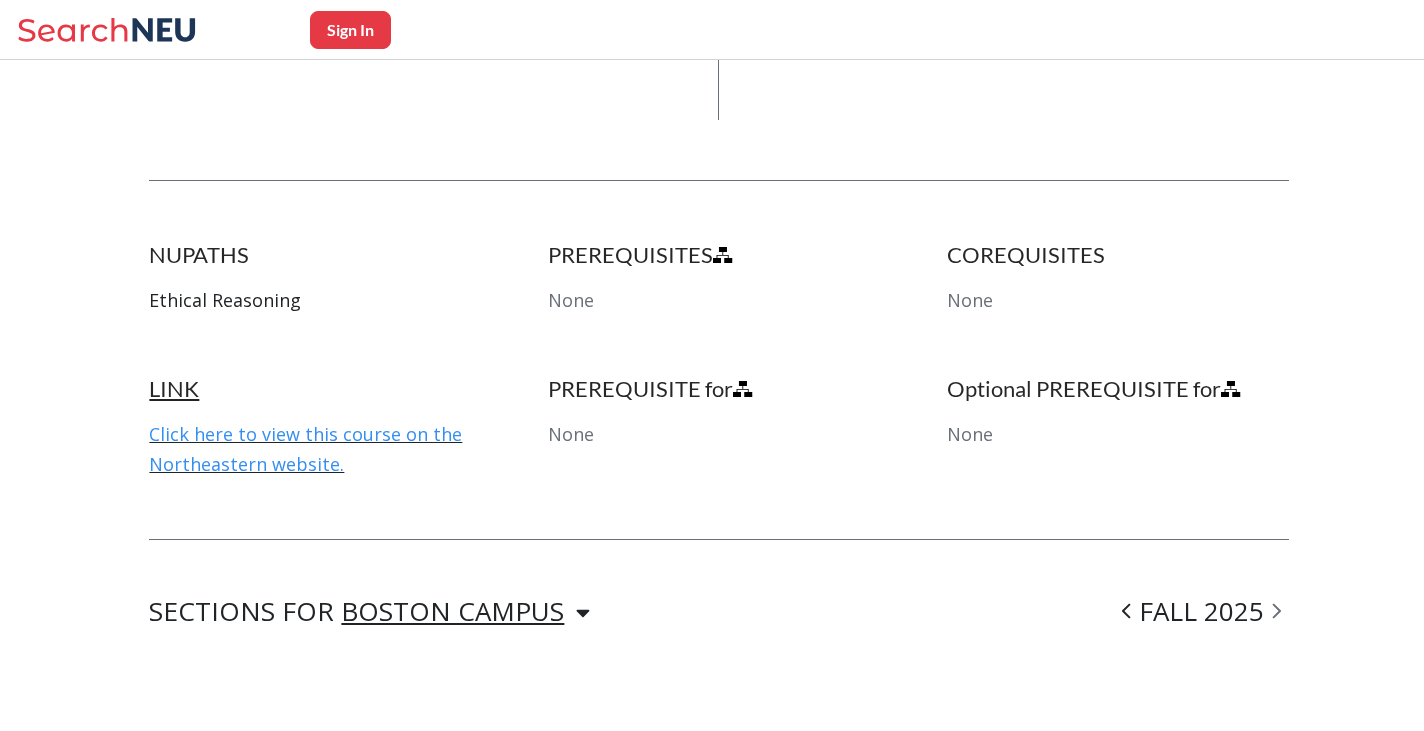 scroll, scrollTop: 898, scrollLeft: 0, axis: vertical 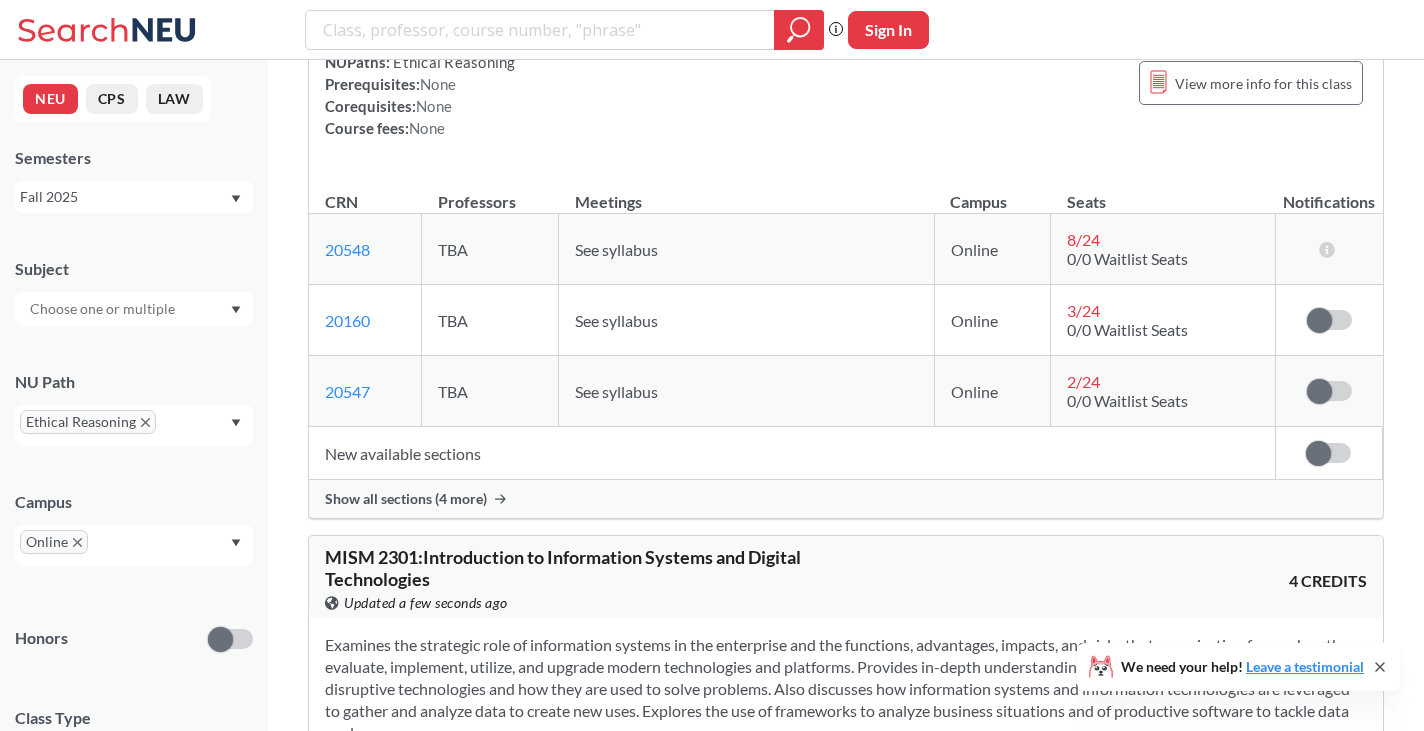 click on "Show all sections (4 more)" at bounding box center [406, 499] 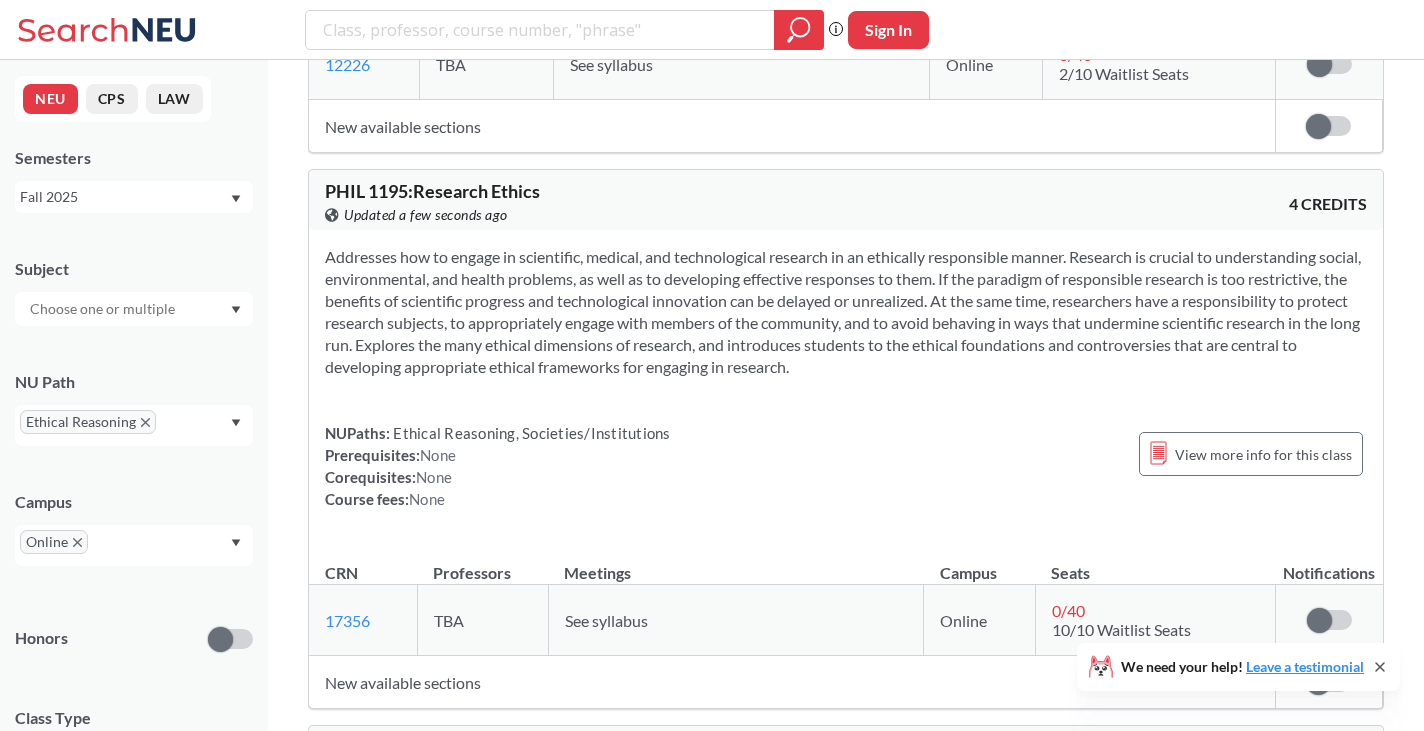 scroll, scrollTop: 1056, scrollLeft: 0, axis: vertical 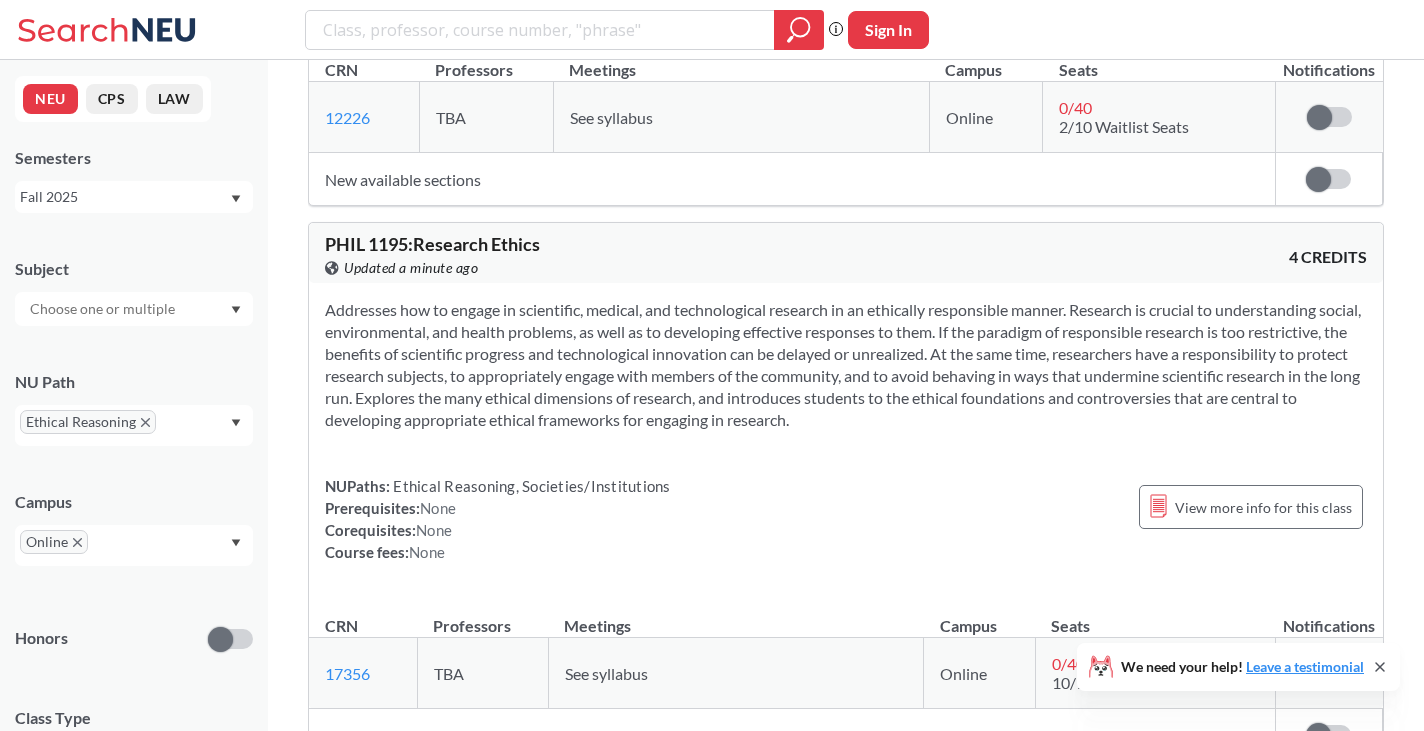 click on "Online" at bounding box center [54, 542] 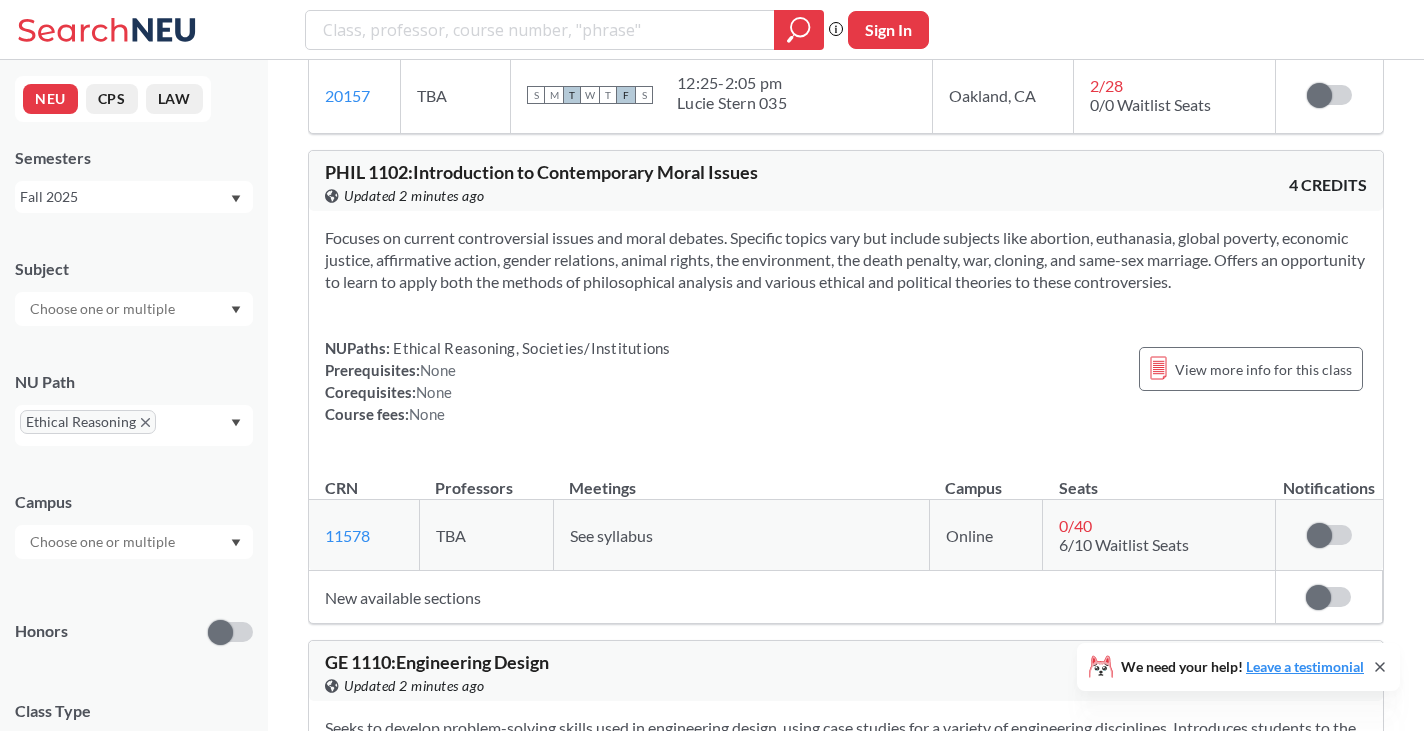 scroll, scrollTop: 2100, scrollLeft: 0, axis: vertical 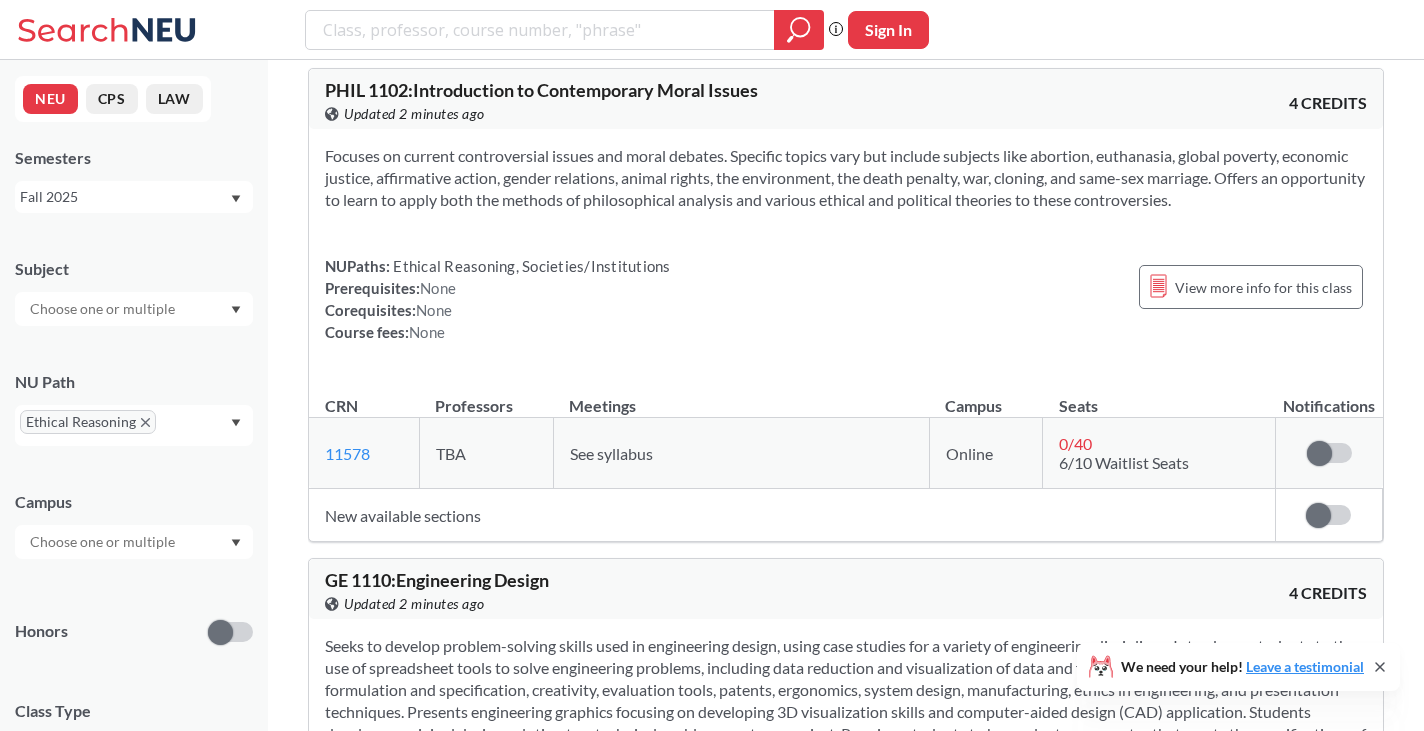 click at bounding box center (1328, 515) 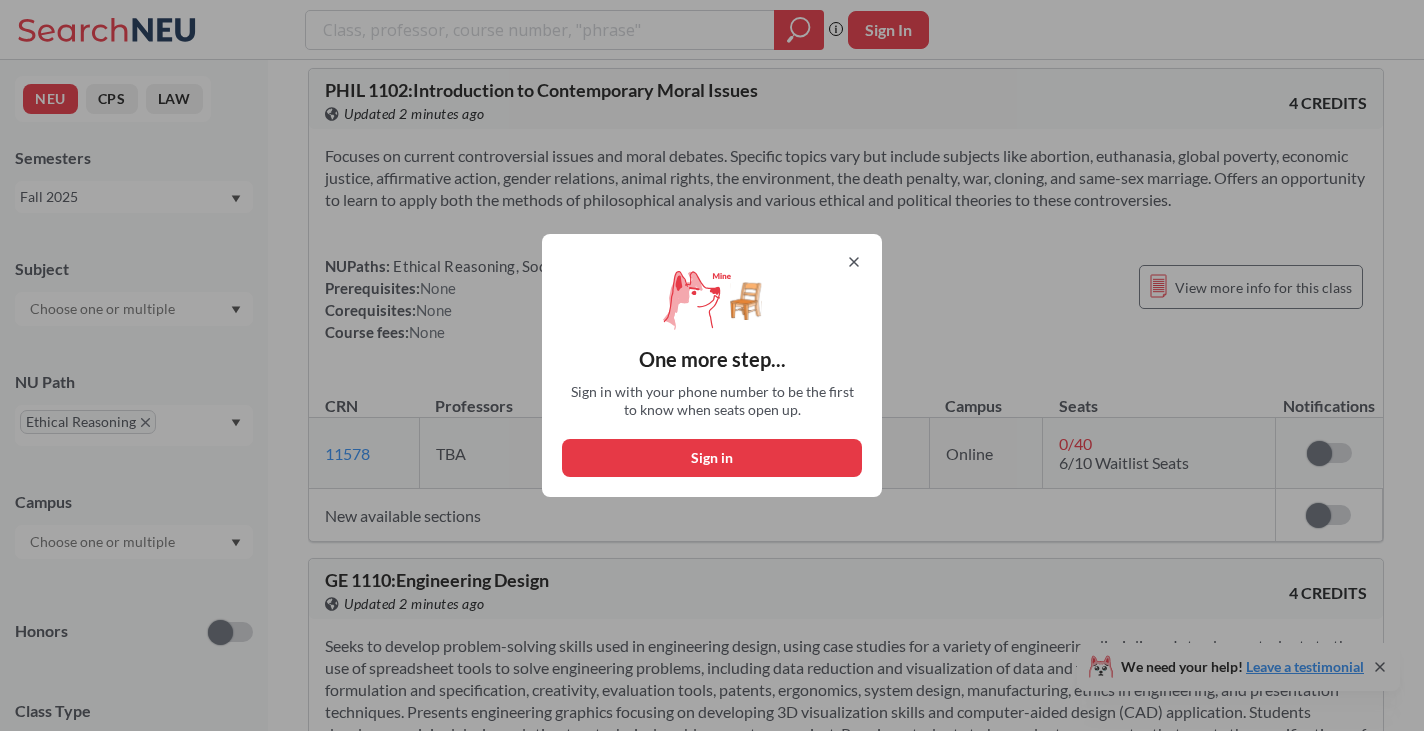 click on "Sign in" at bounding box center (712, 458) 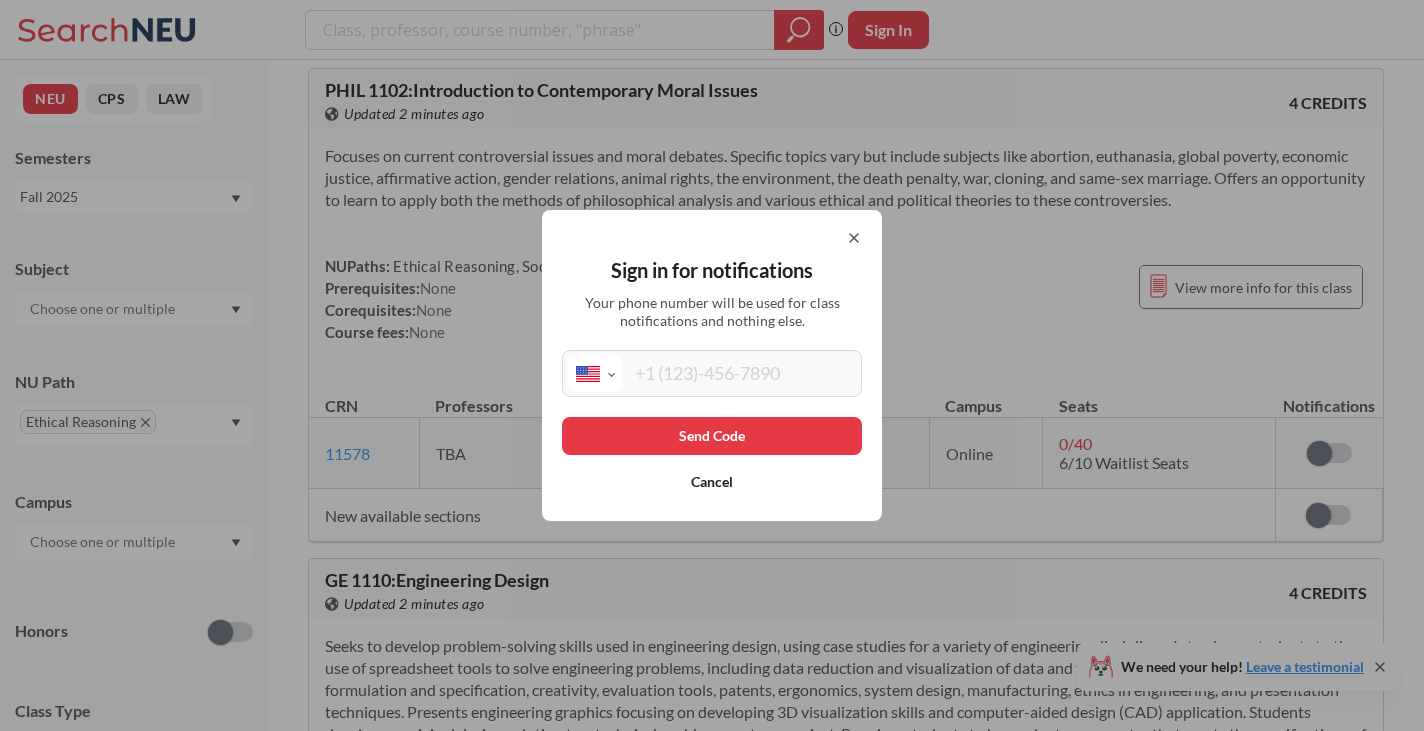 click at bounding box center (740, 373) 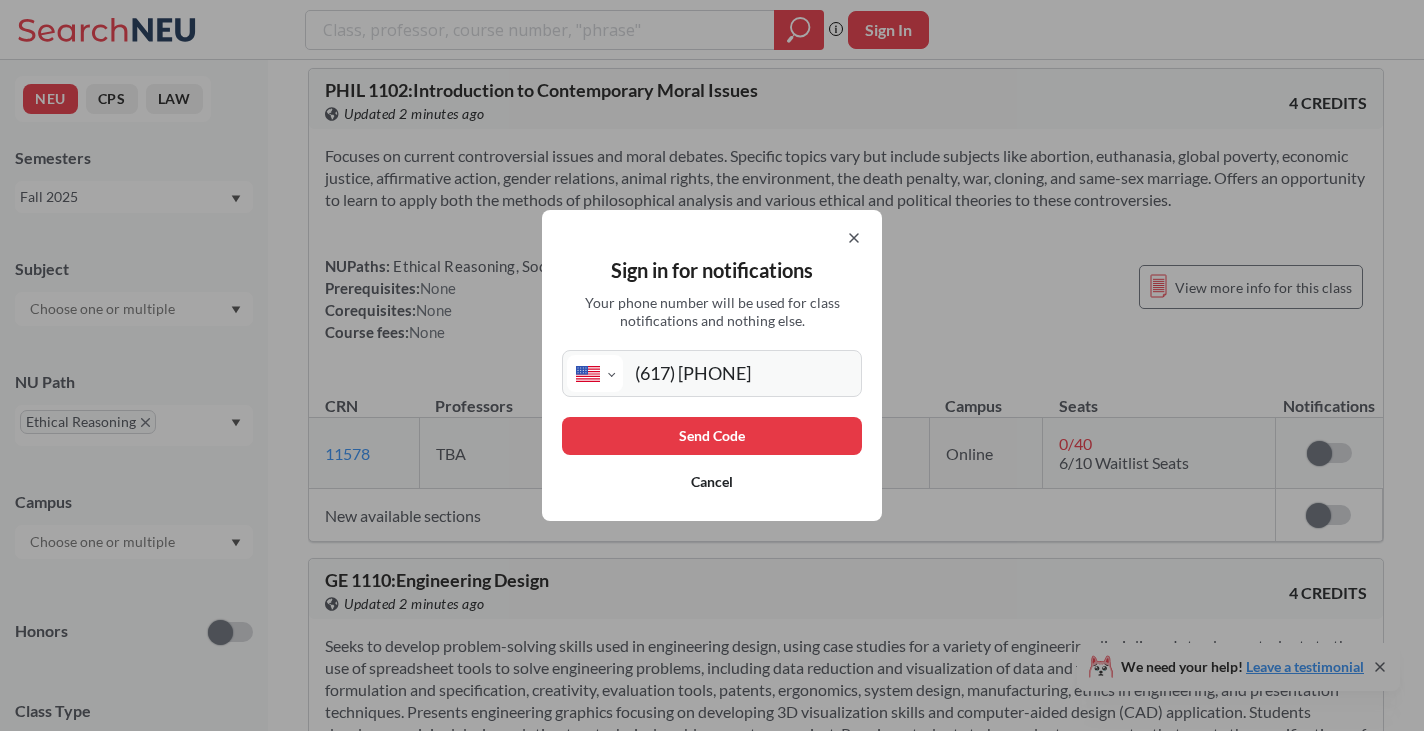 click on "Send Code" at bounding box center [712, 436] 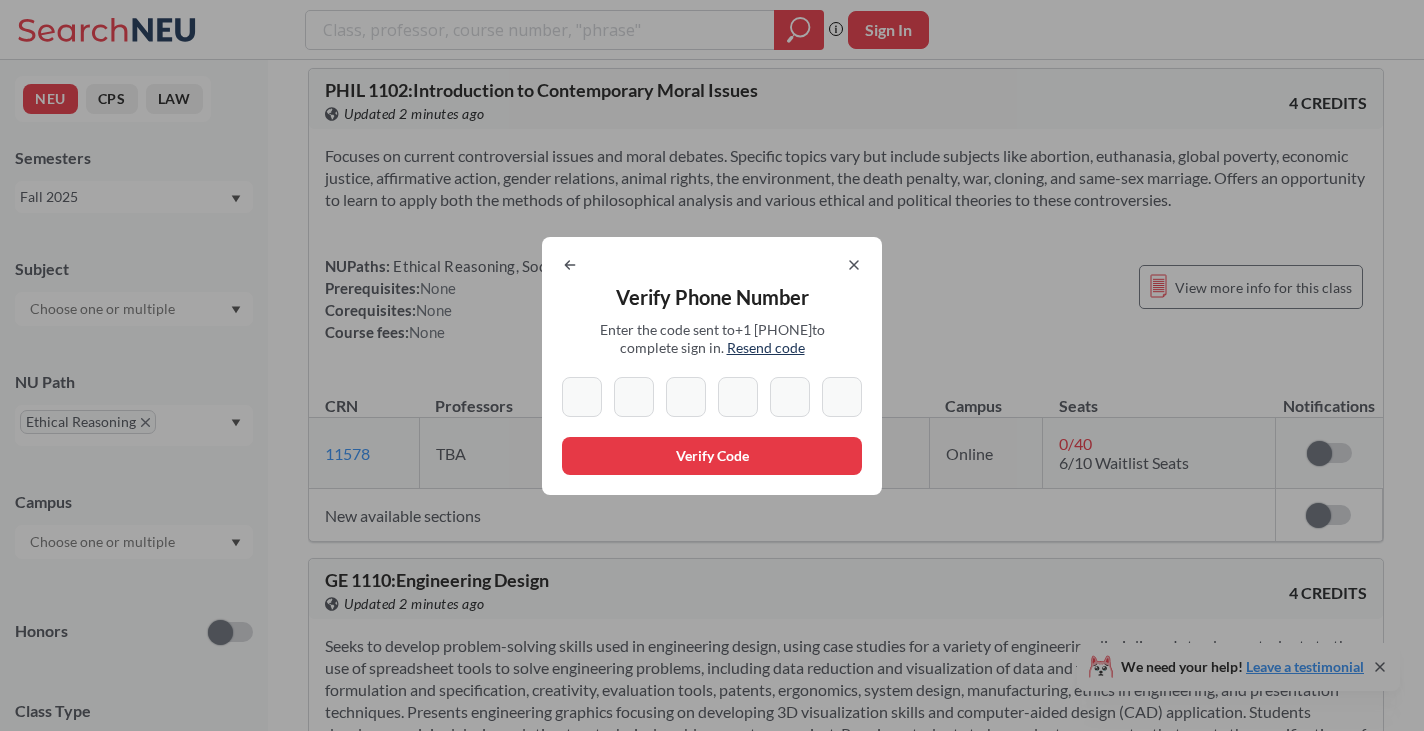 drag, startPoint x: 737, startPoint y: 436, endPoint x: 1149, endPoint y: 729, distance: 505.56207 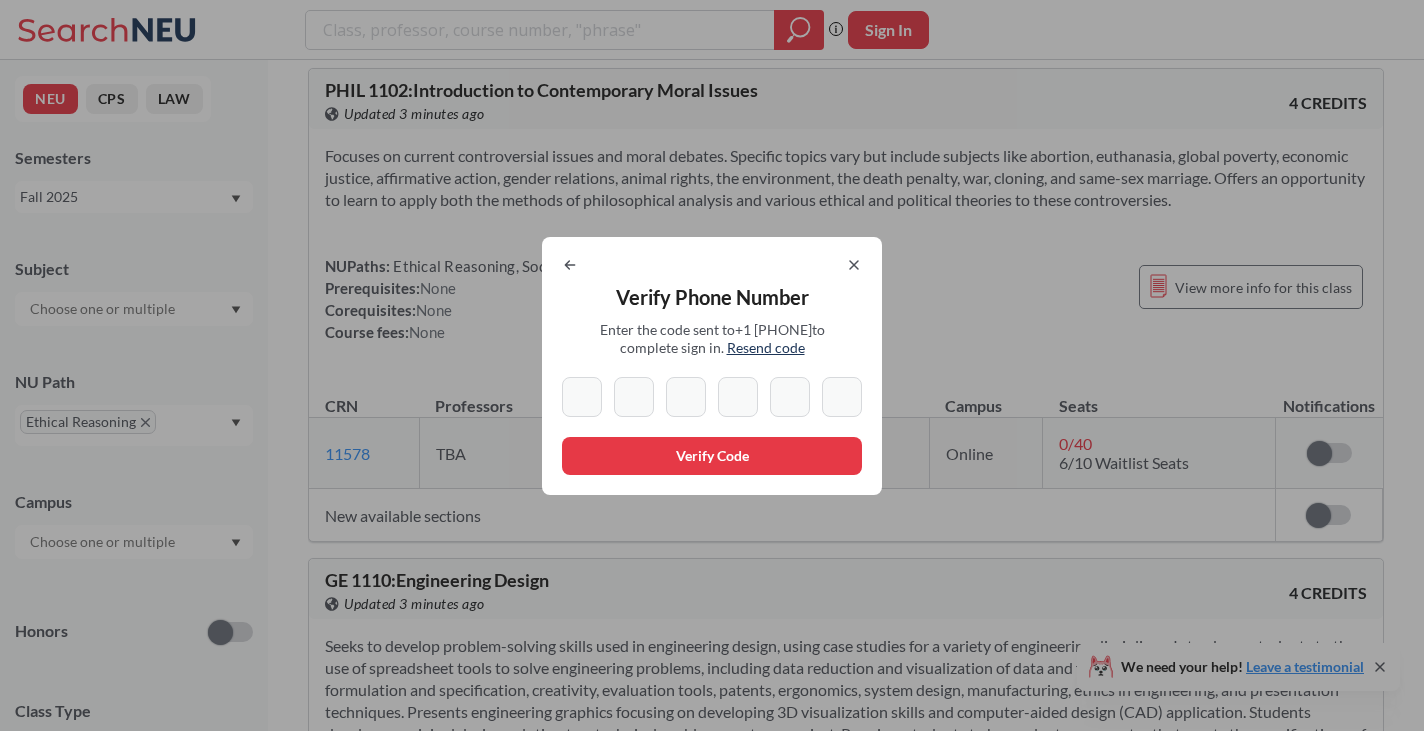 click at bounding box center (582, 397) 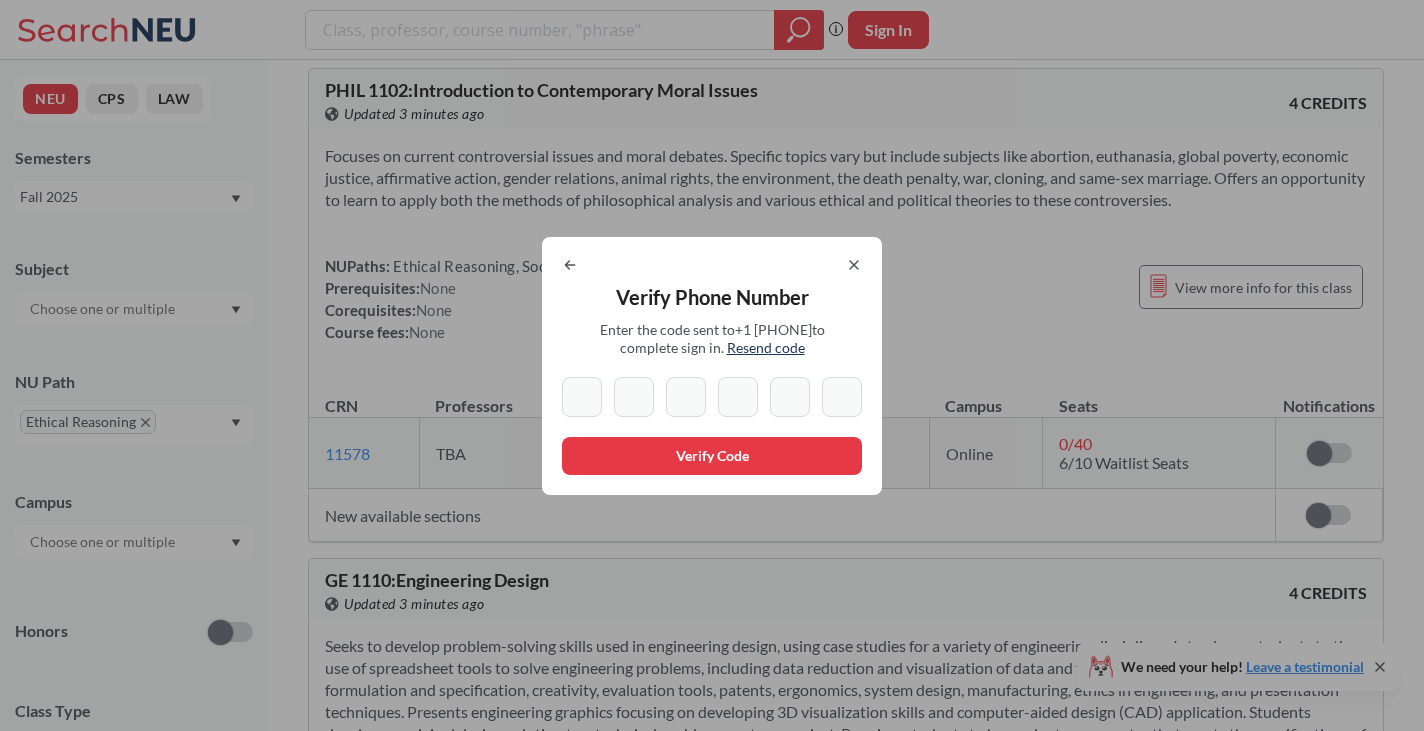 type on "4" 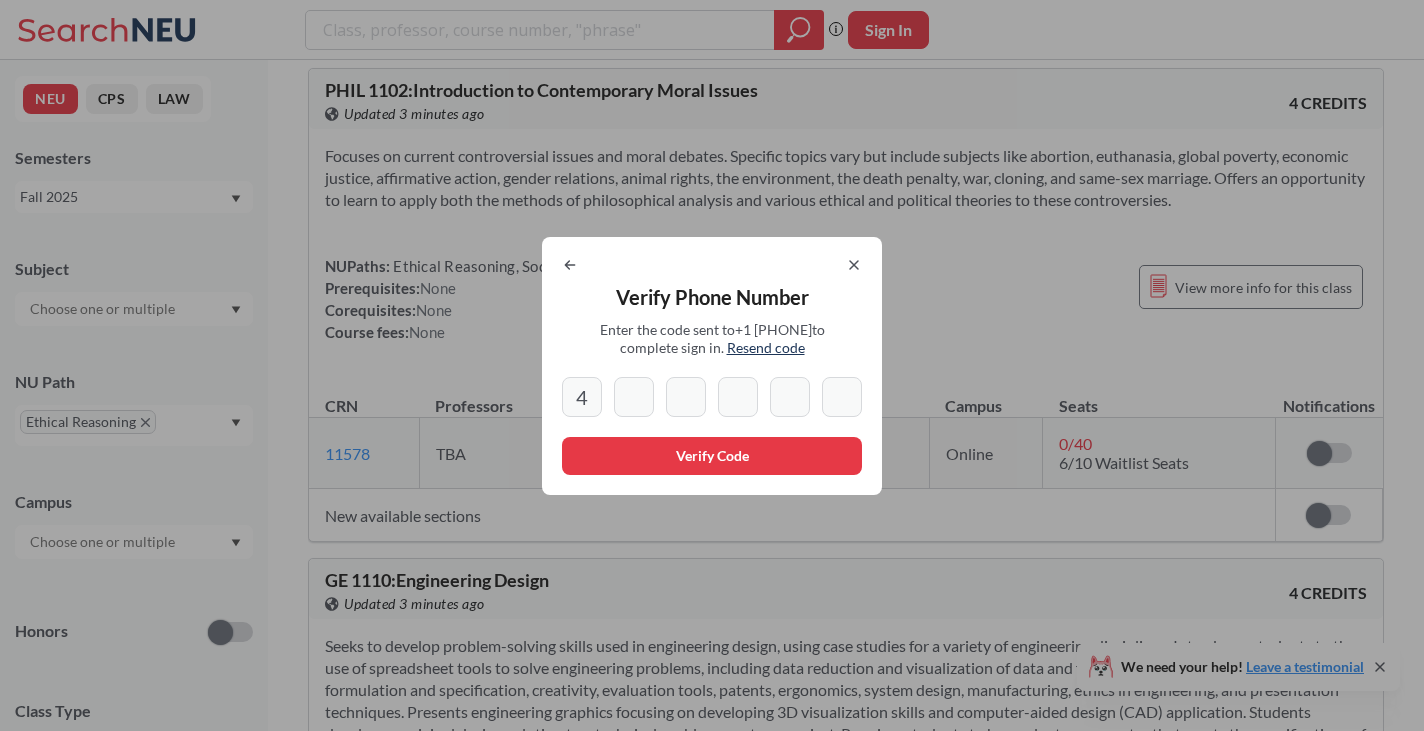 type on "9" 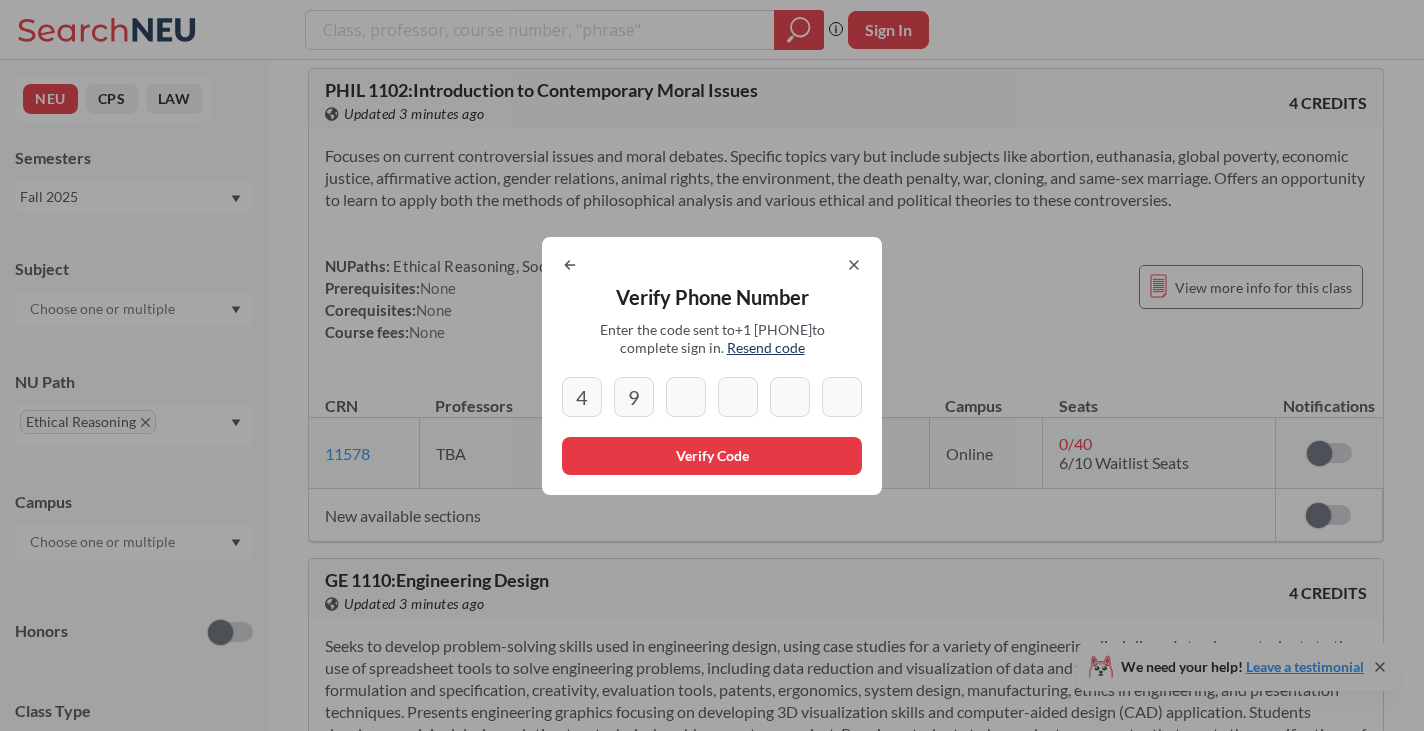 type on "0" 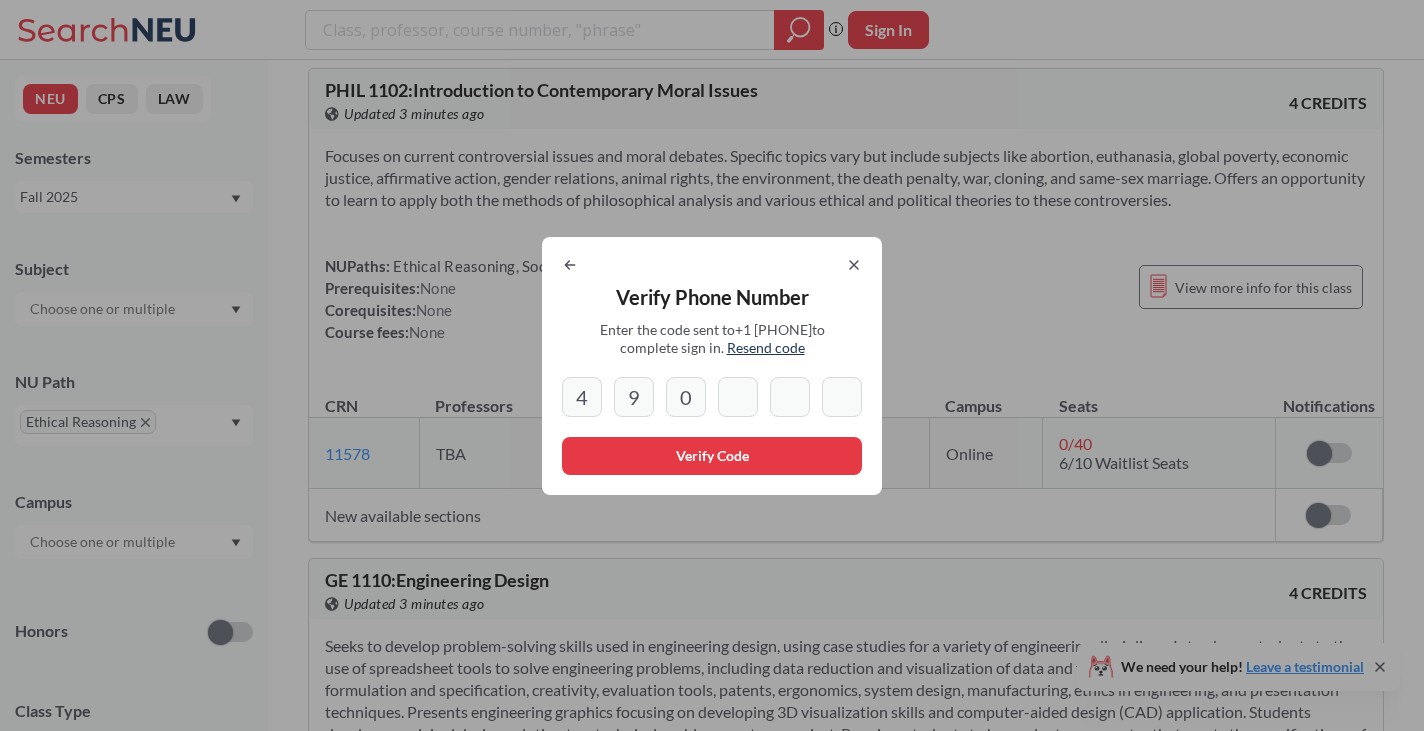 type on "5" 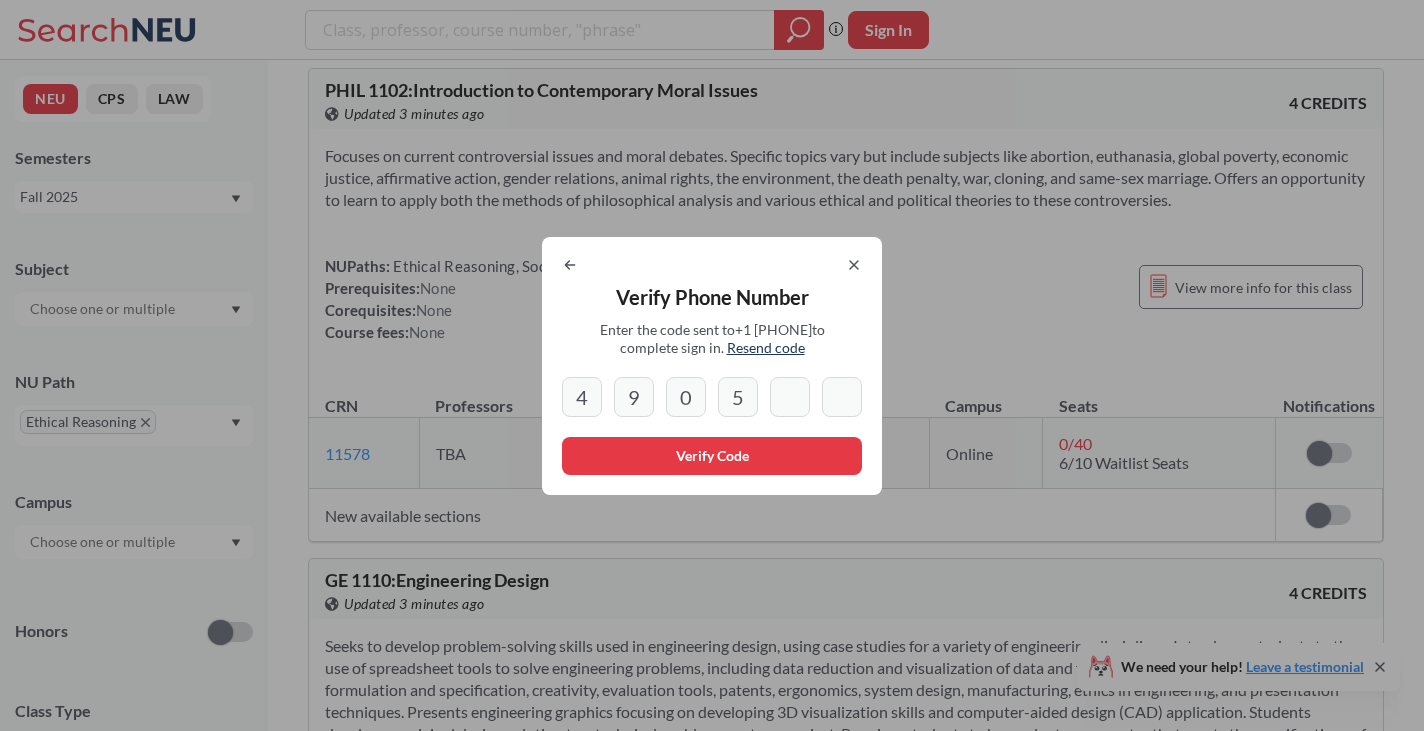 type on "7" 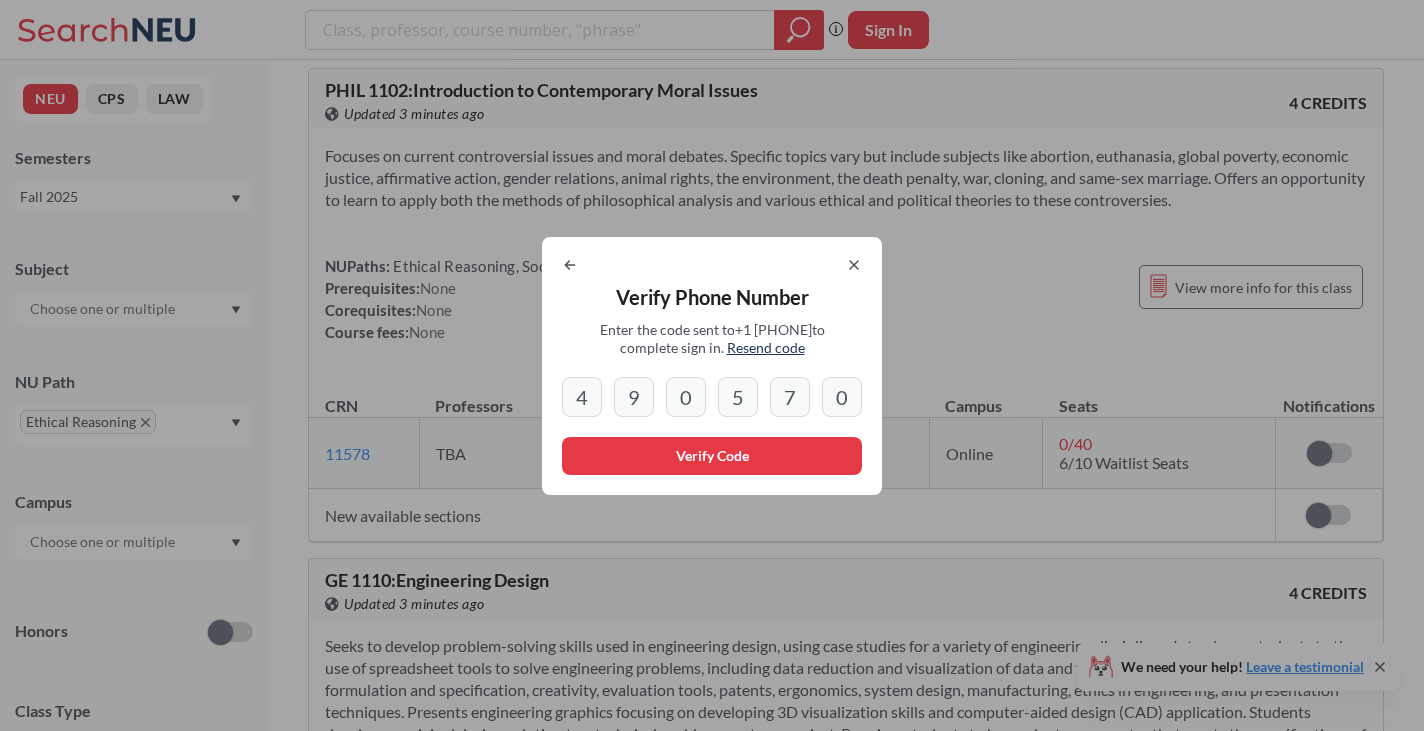 type on "0" 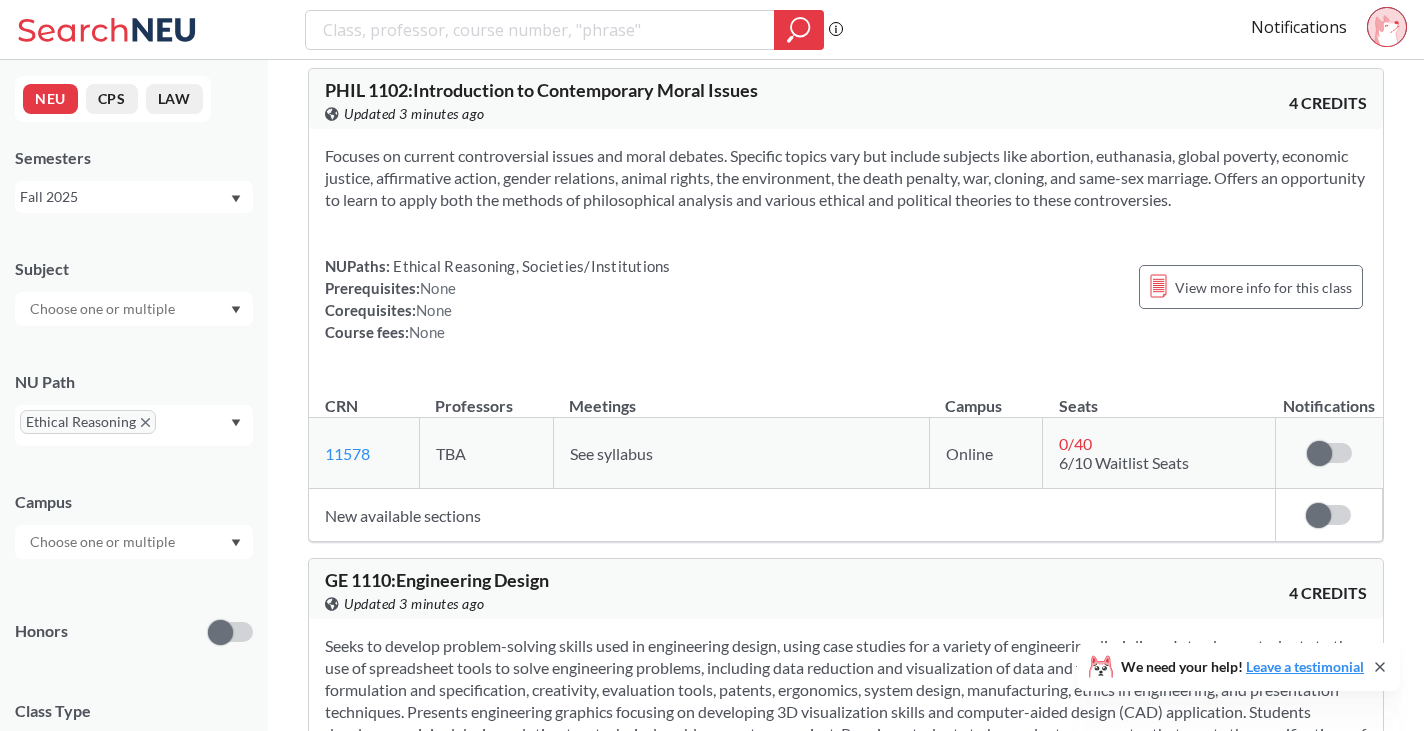 click at bounding box center (1318, 515) 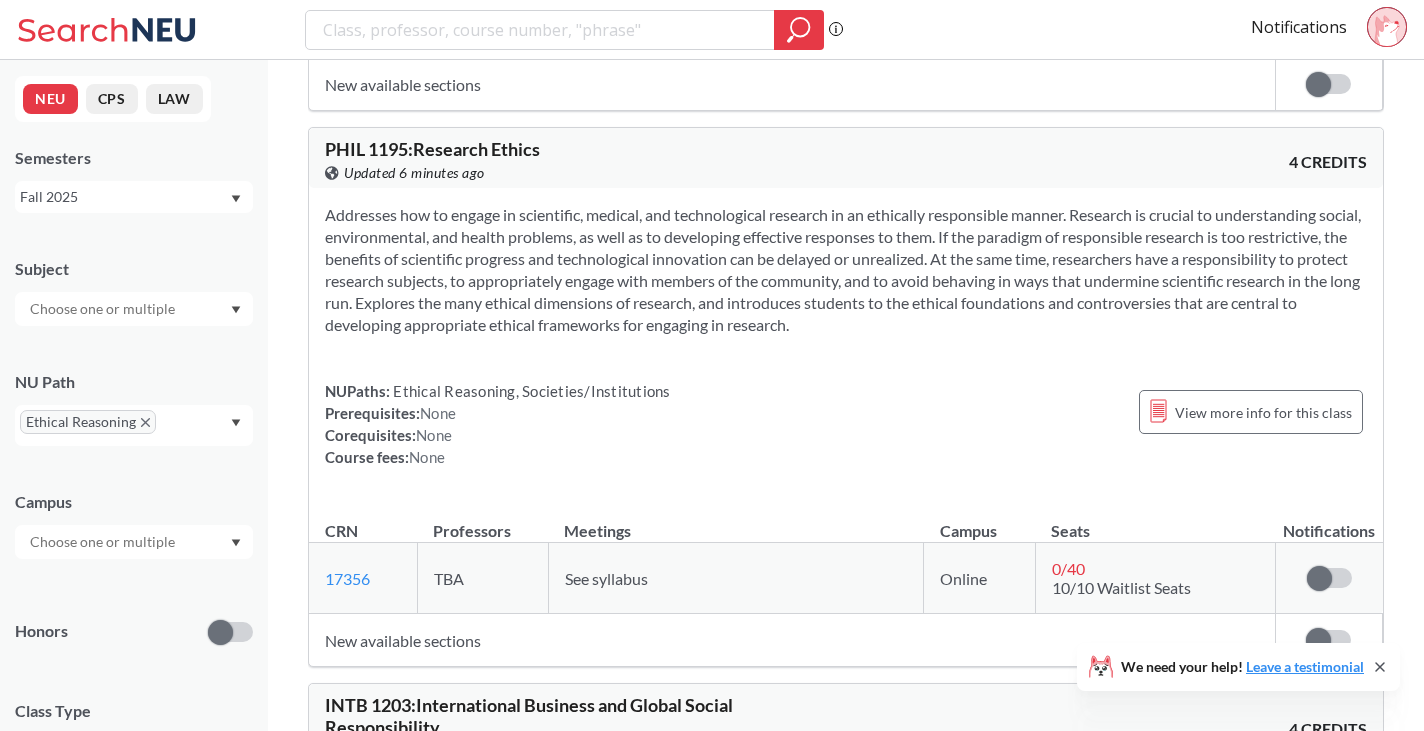 scroll, scrollTop: 8500, scrollLeft: 0, axis: vertical 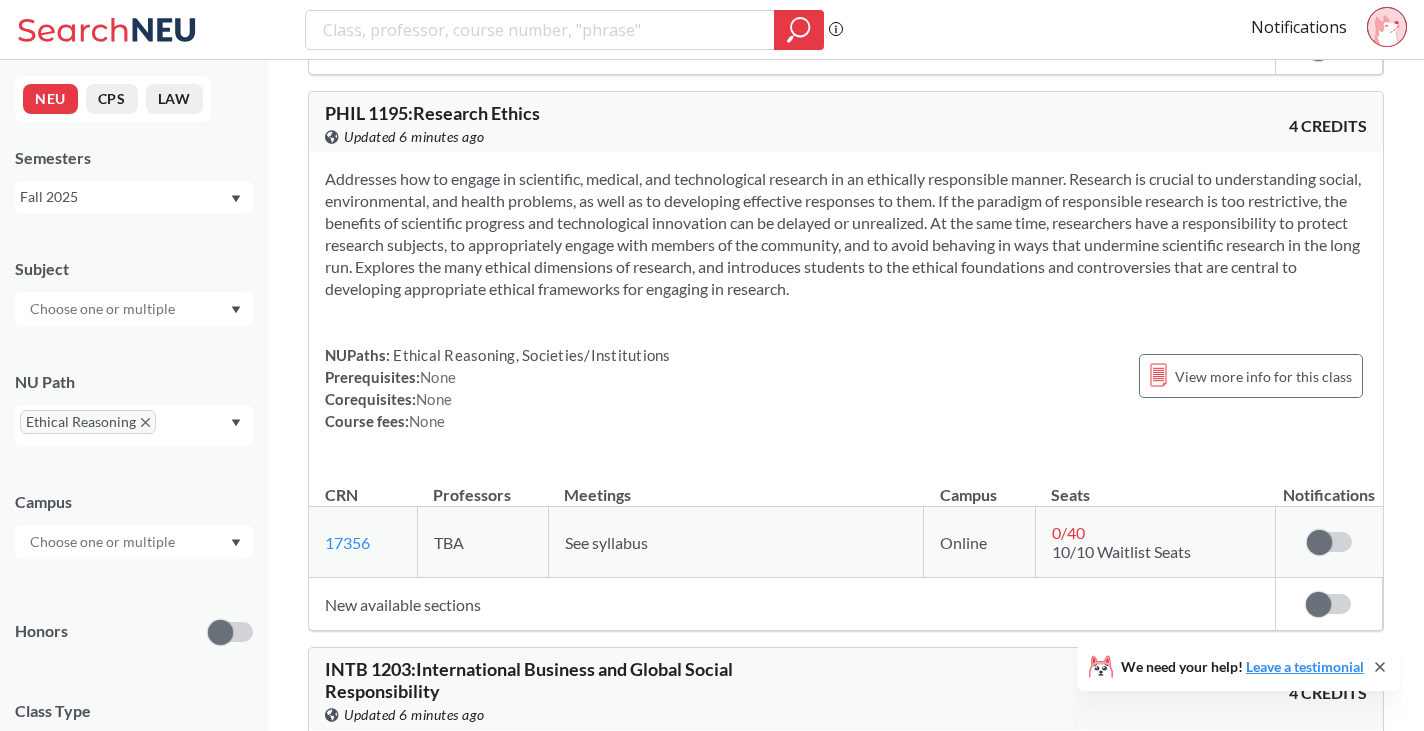 click at bounding box center [1318, 604] 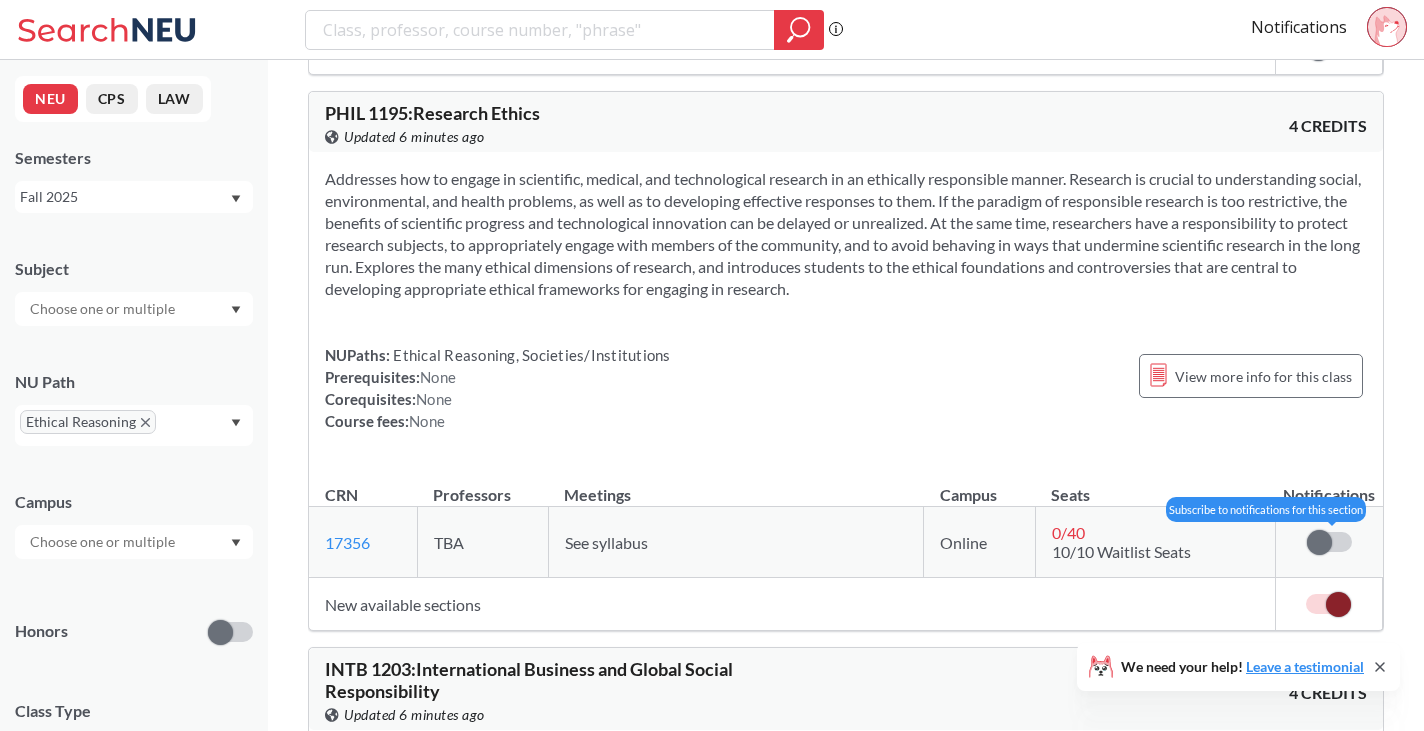 click at bounding box center (1329, 542) 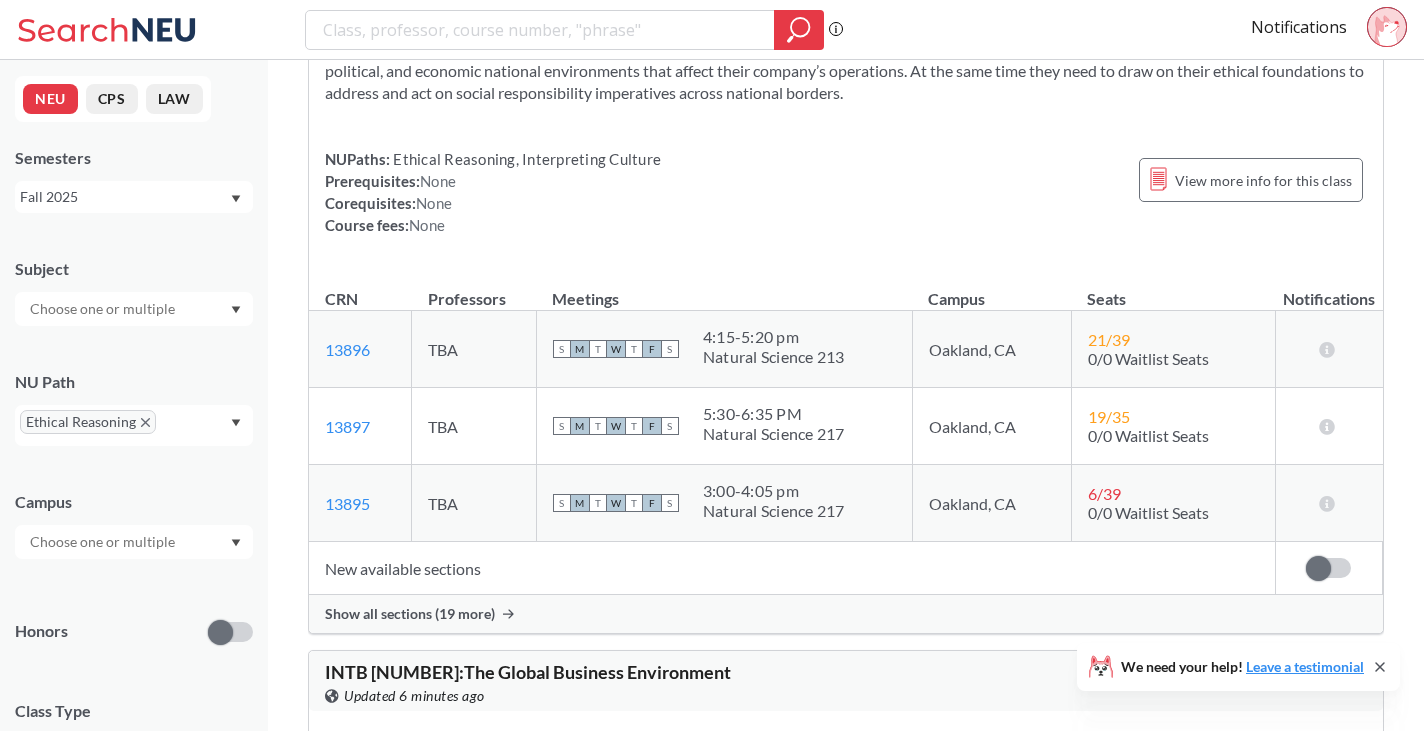 scroll, scrollTop: 9200, scrollLeft: 0, axis: vertical 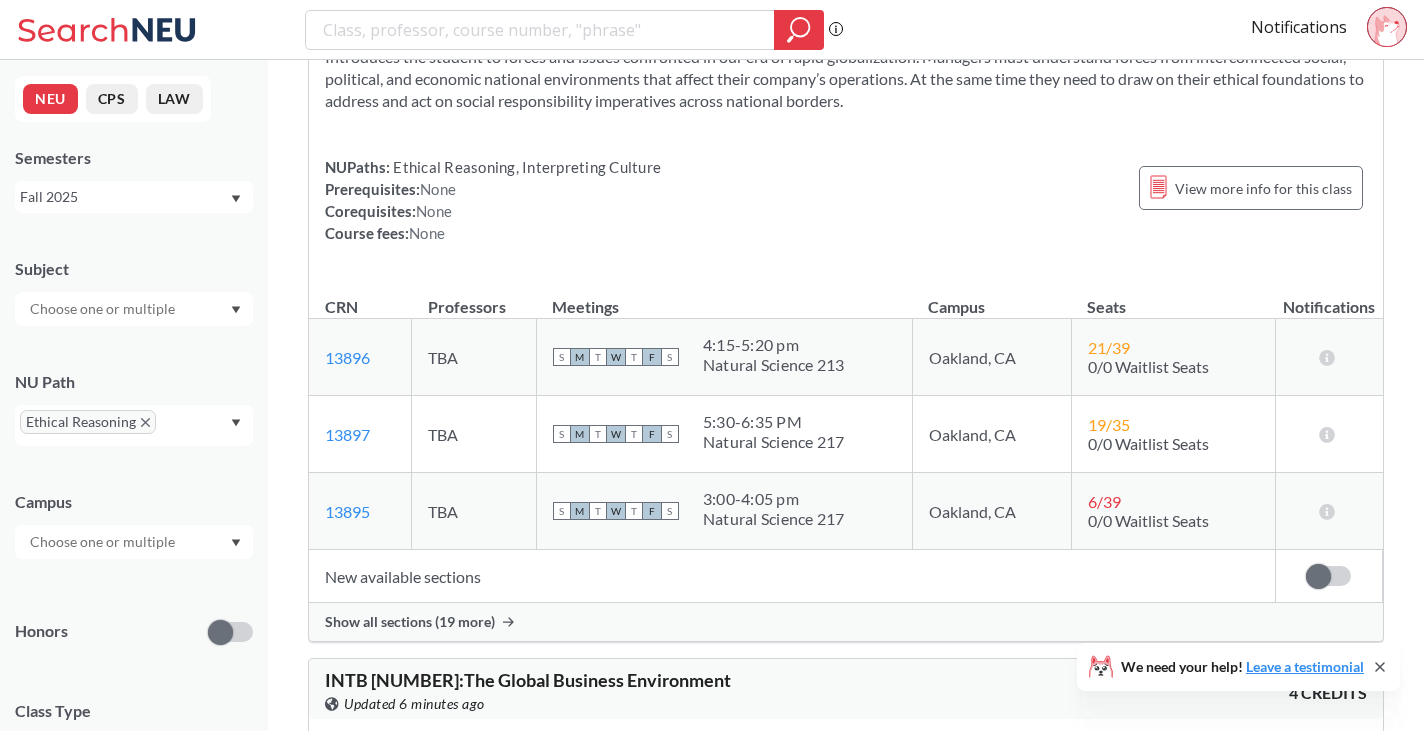 click on "Show all sections (19 more)" at bounding box center (410, 622) 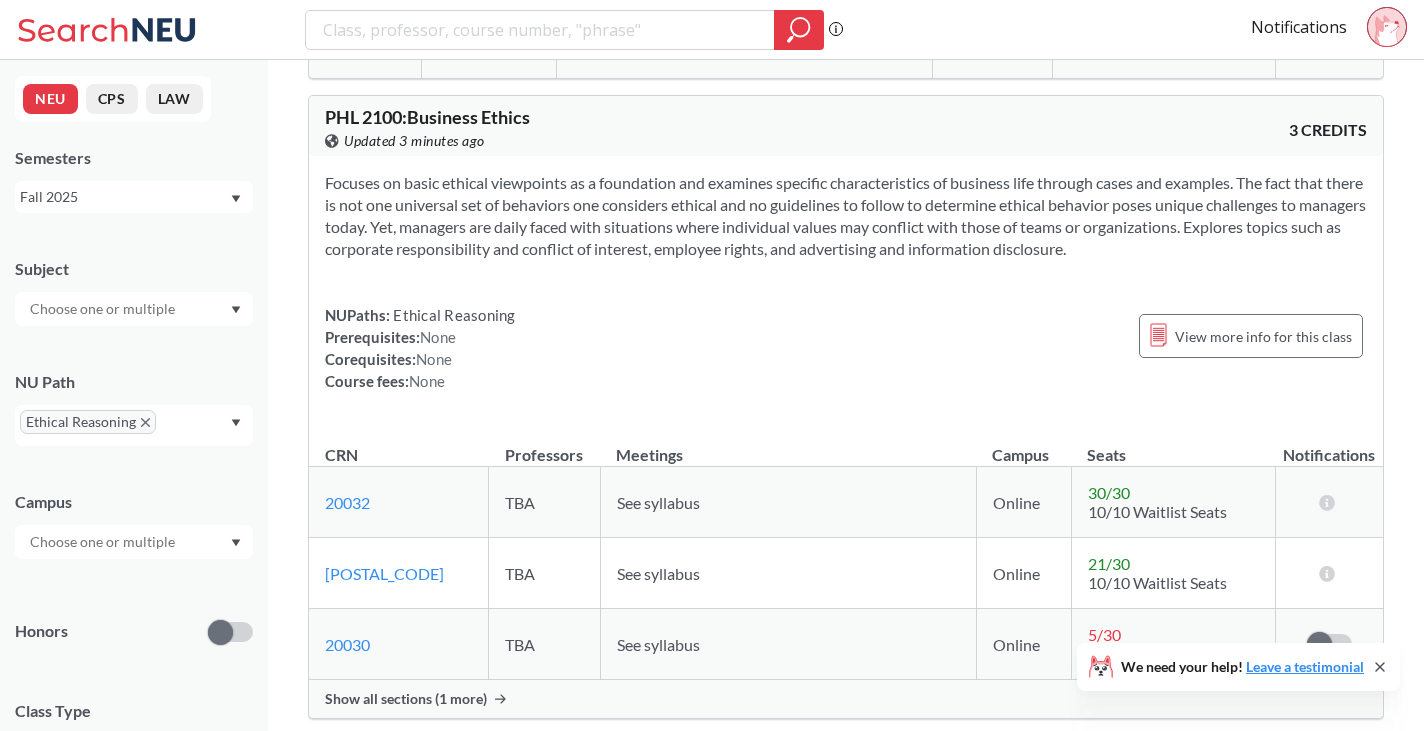 scroll, scrollTop: 19100, scrollLeft: 0, axis: vertical 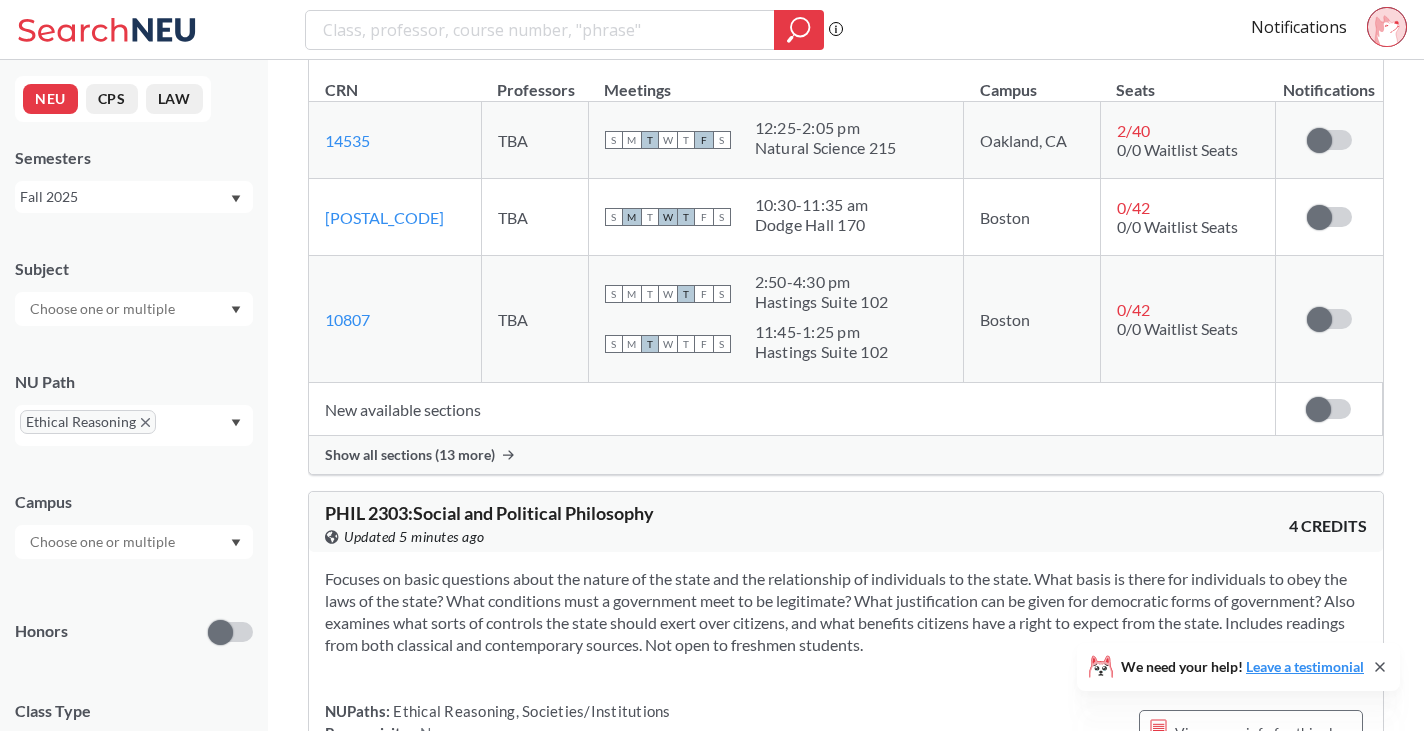 click on "Show all sections (13 more)" at bounding box center (410, 455) 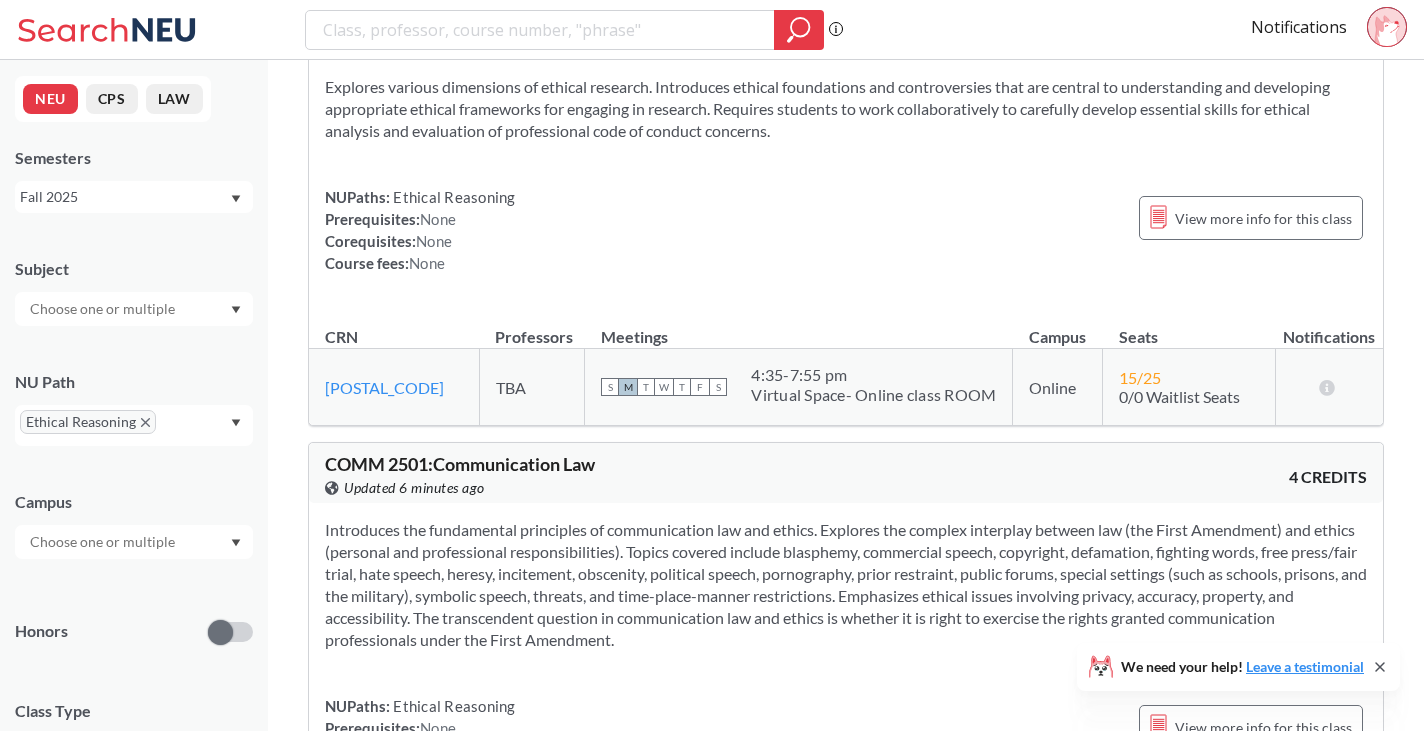 scroll, scrollTop: 28000, scrollLeft: 0, axis: vertical 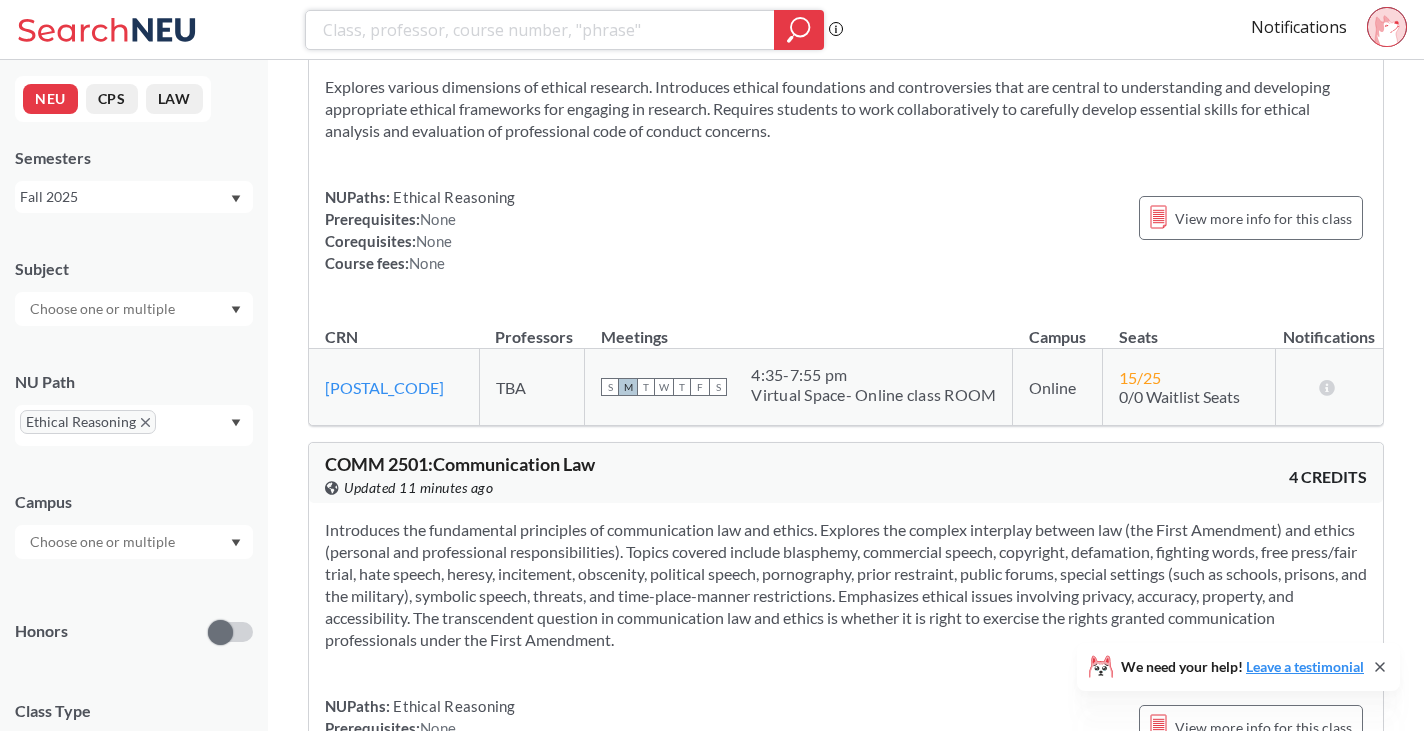 click at bounding box center [540, 30] 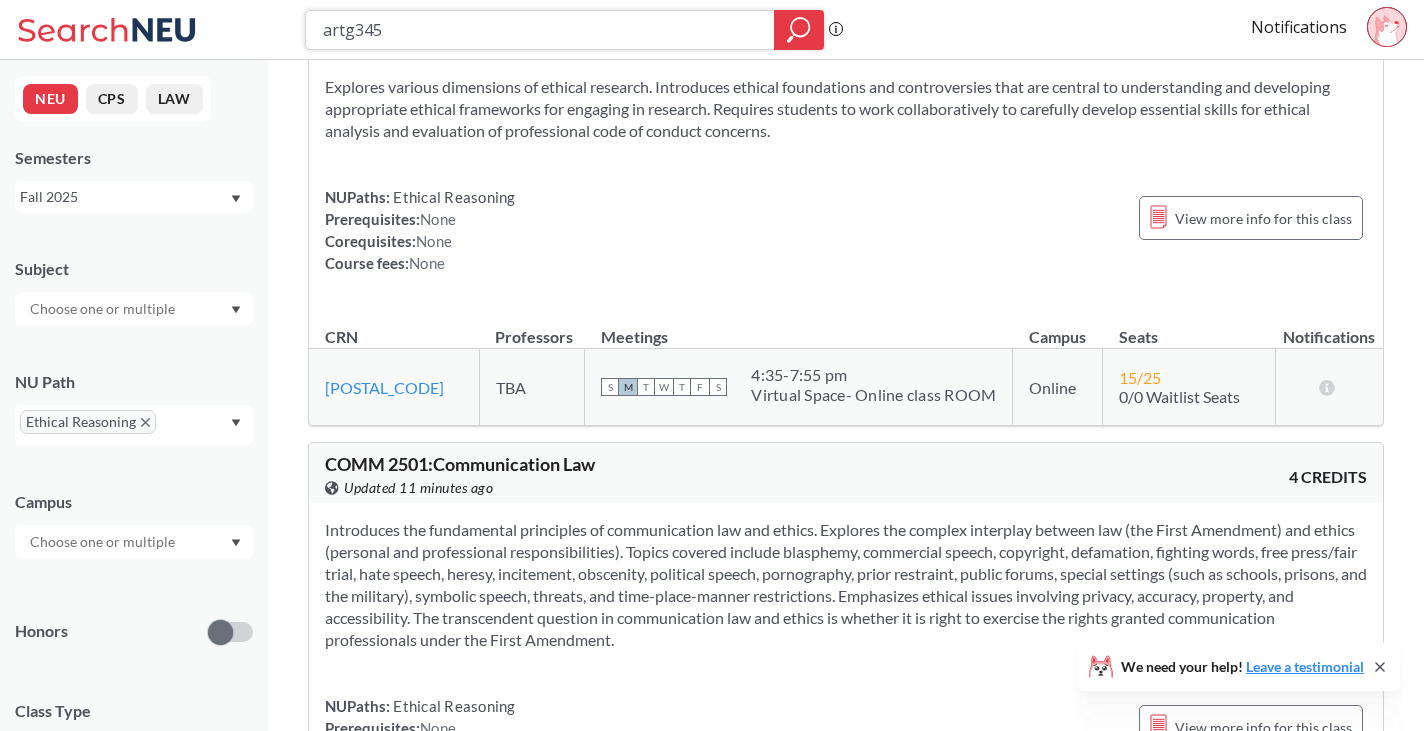 type on "artg3452" 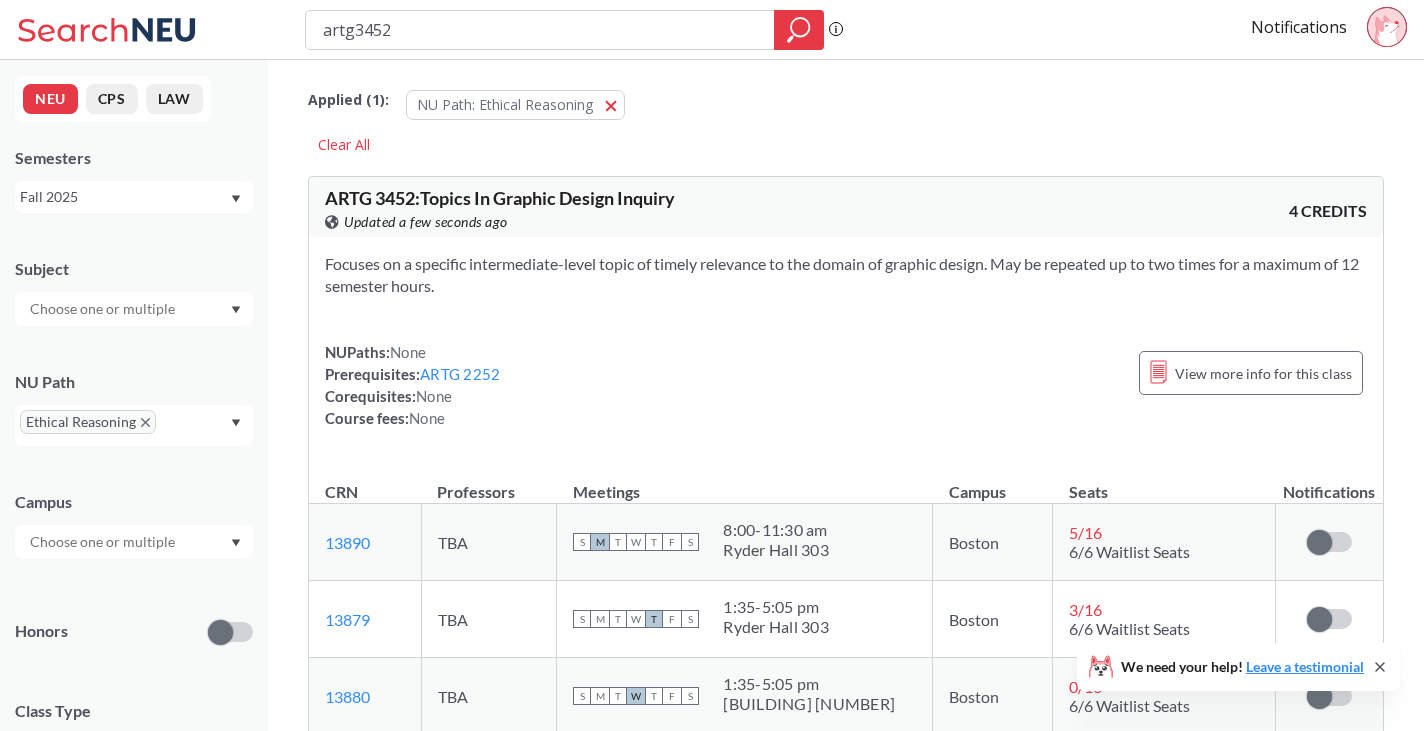 scroll, scrollTop: 100, scrollLeft: 0, axis: vertical 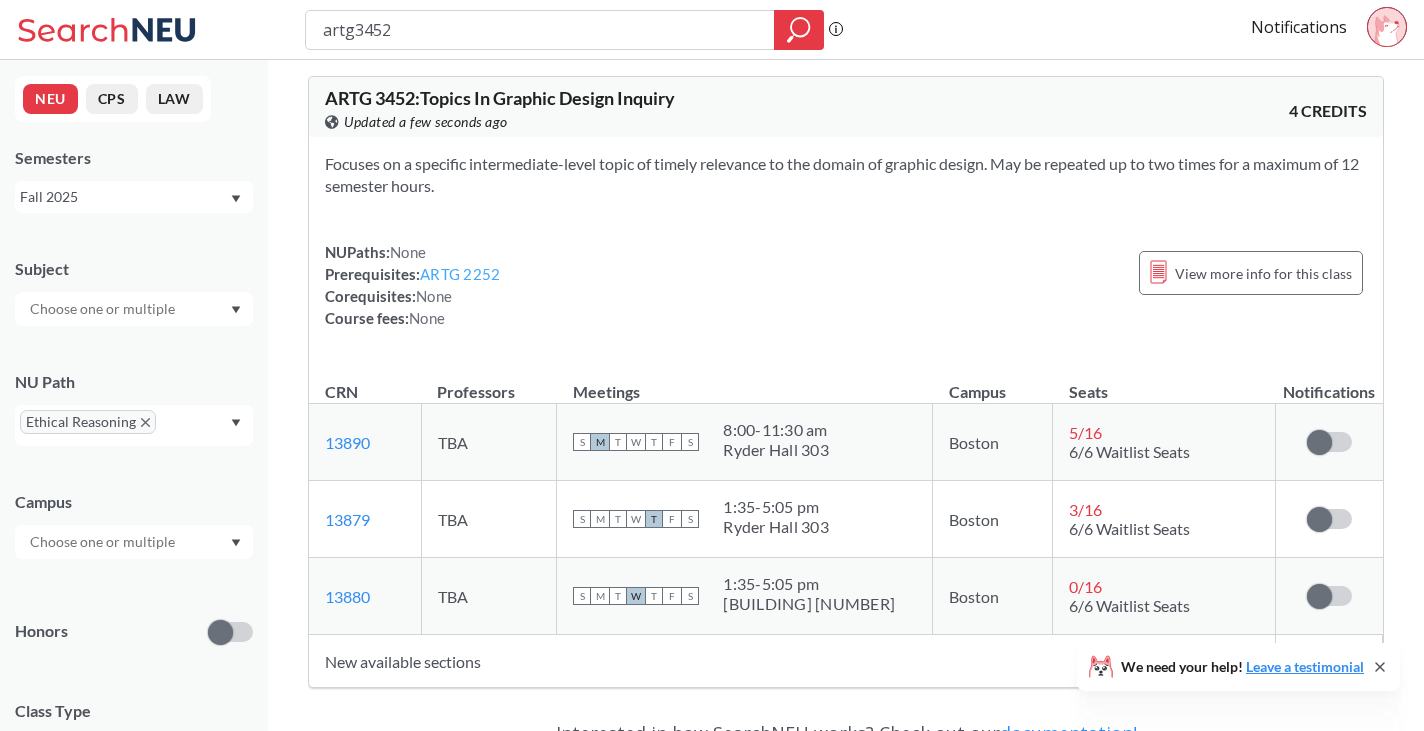 click on "ARTG 2252" at bounding box center (460, 274) 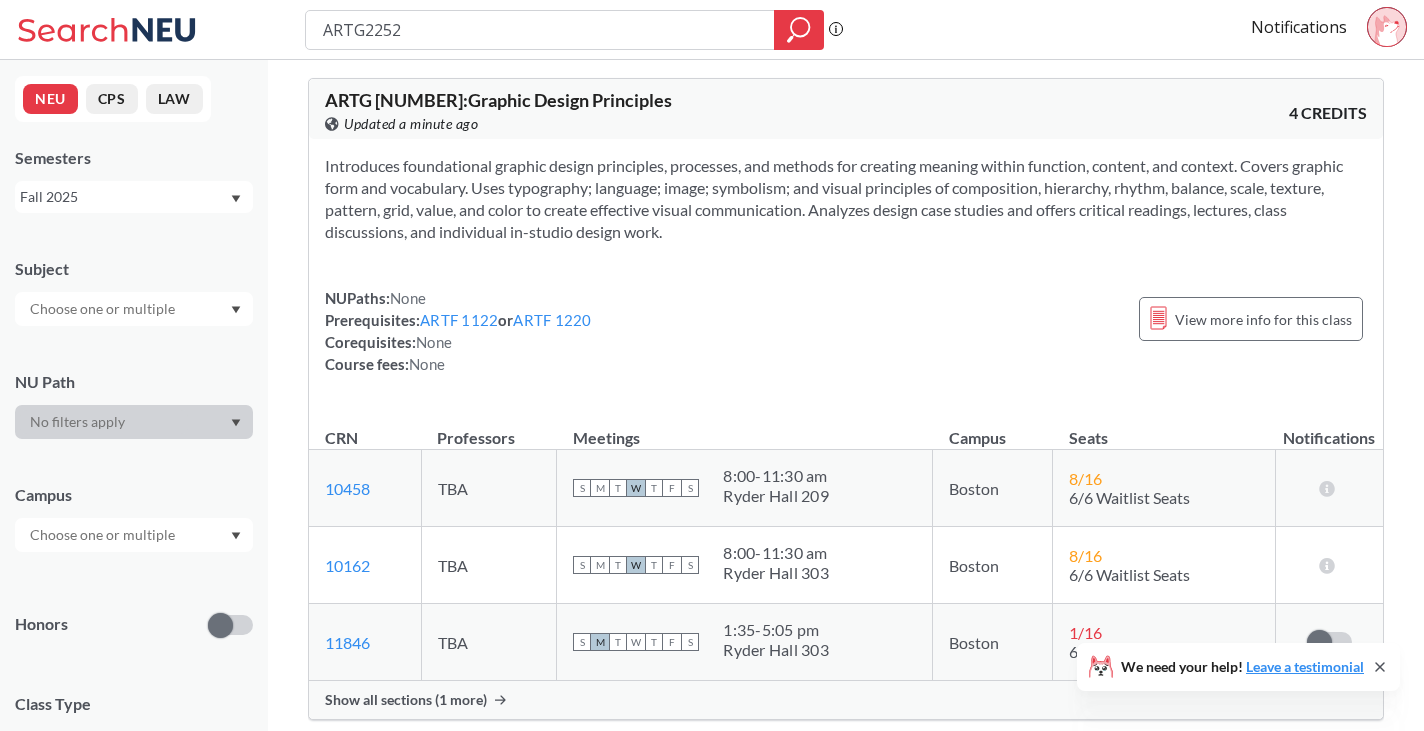 scroll, scrollTop: 0, scrollLeft: 0, axis: both 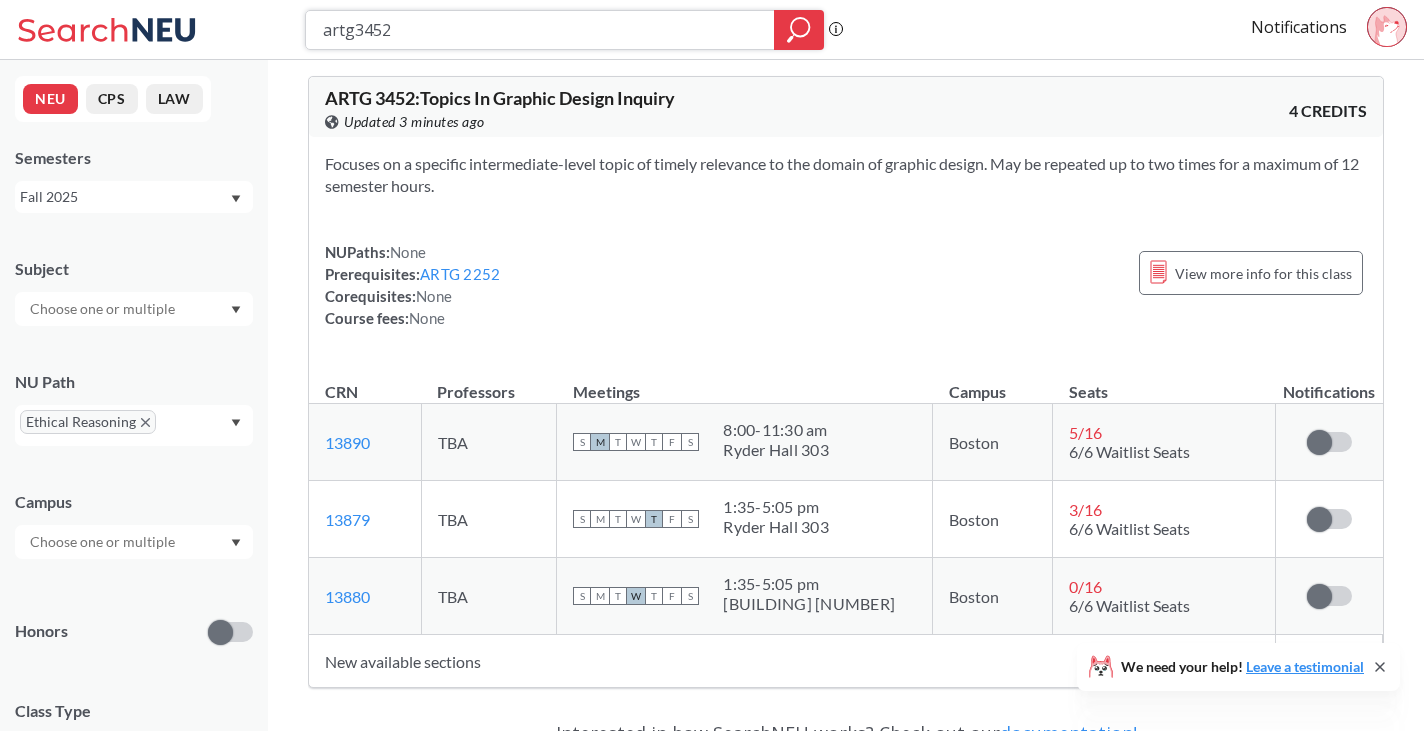 click on "artg3452" at bounding box center [540, 30] 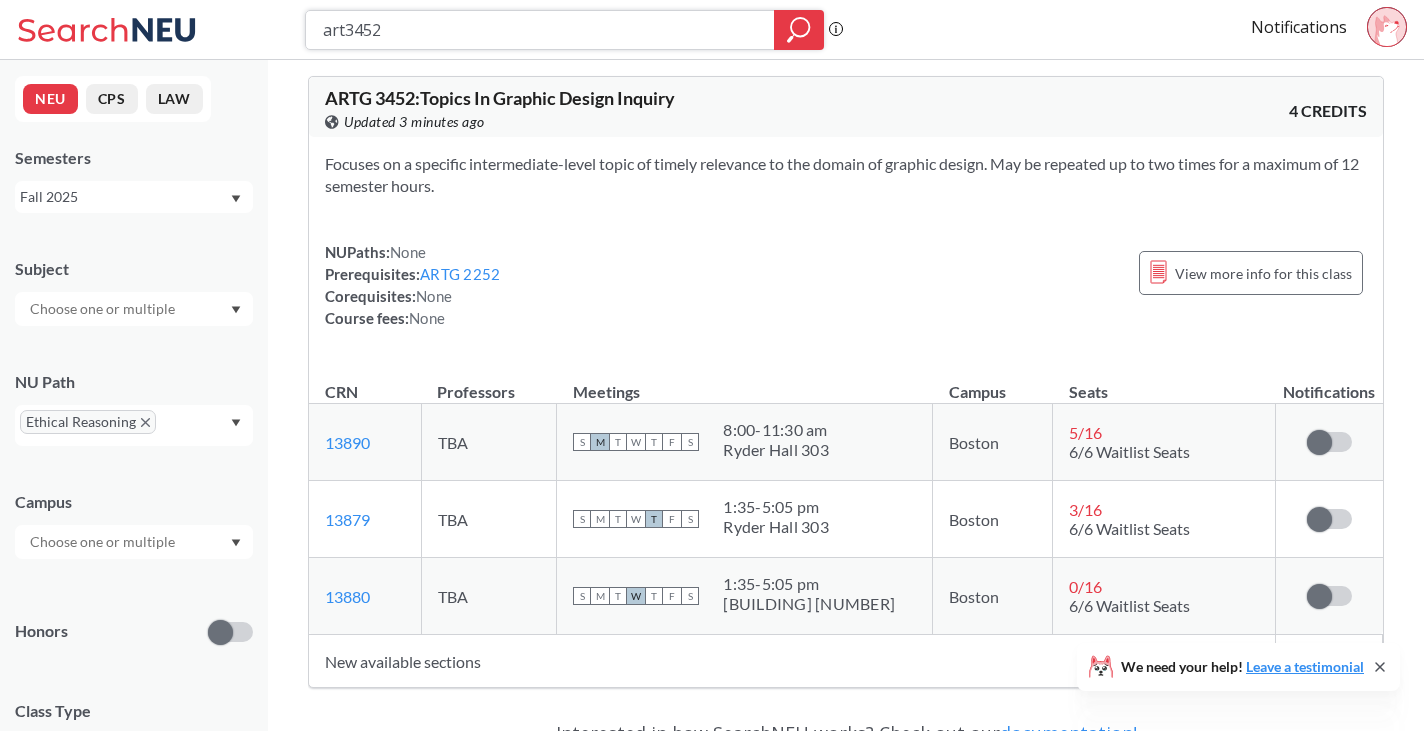 type on "artd3452" 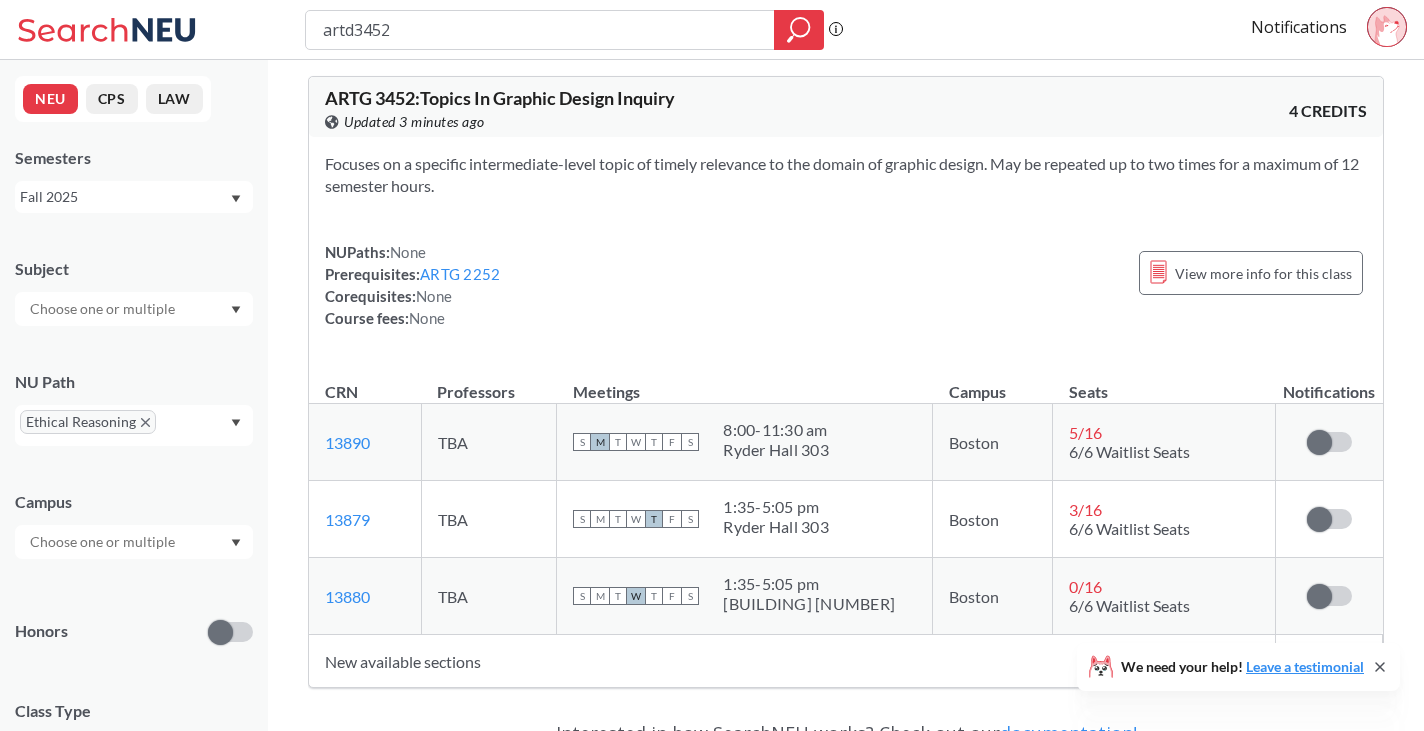 scroll, scrollTop: 0, scrollLeft: 0, axis: both 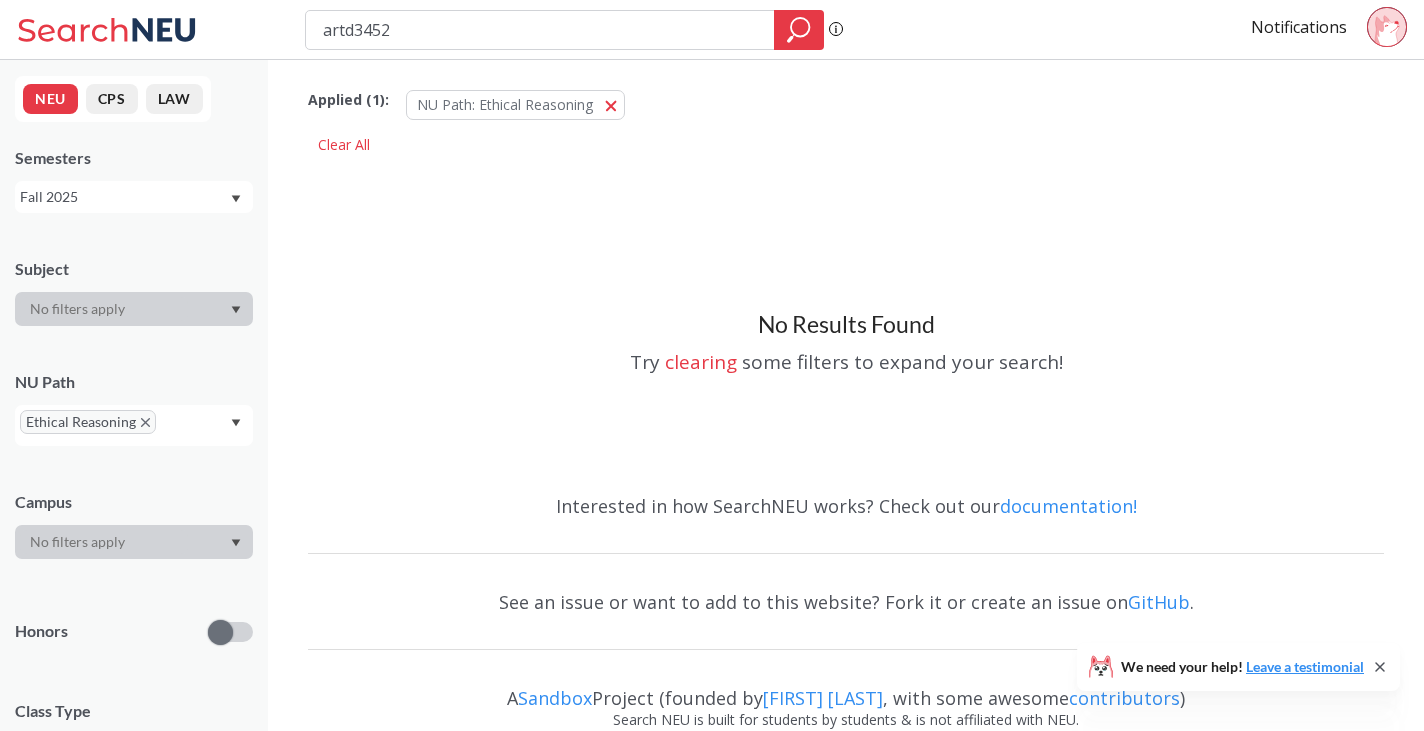 click on "Ethical Reasoning" at bounding box center [88, 422] 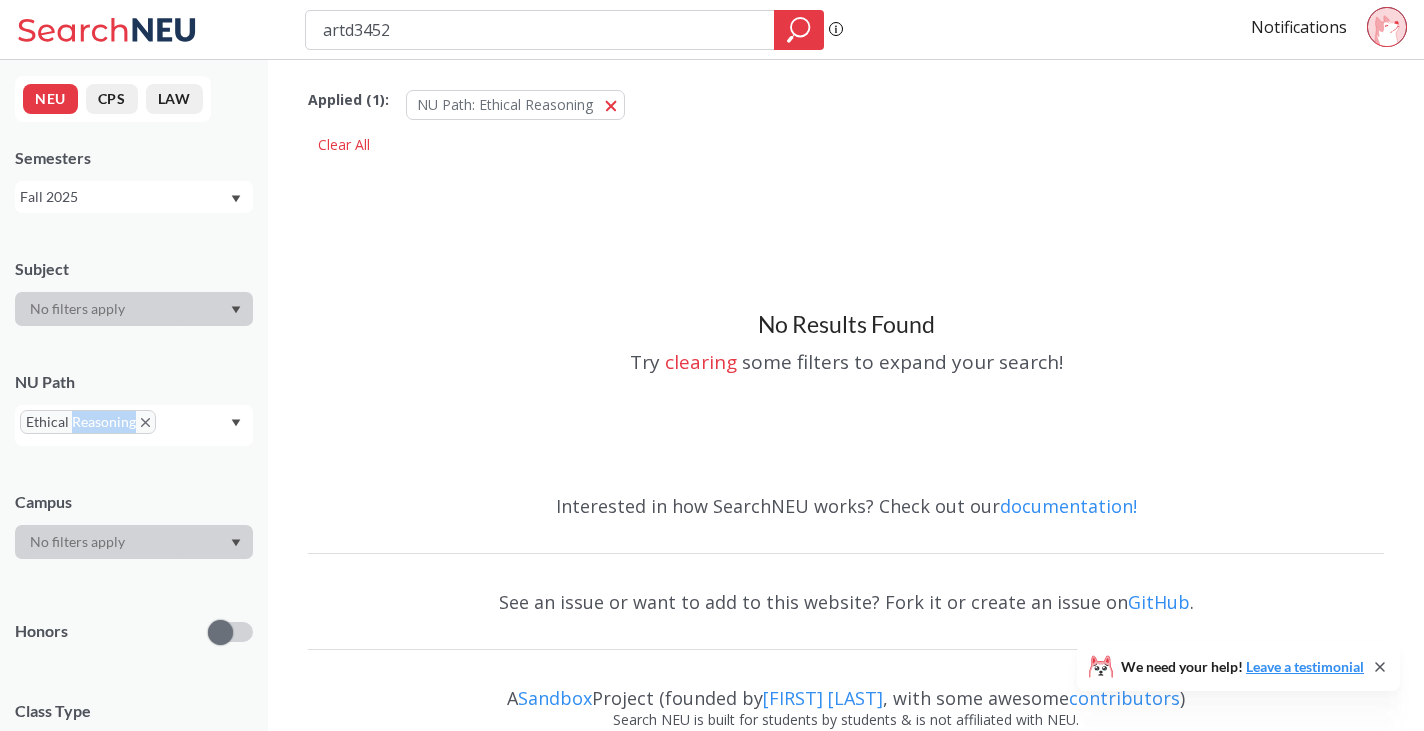click on "Ethical Reasoning" at bounding box center [88, 422] 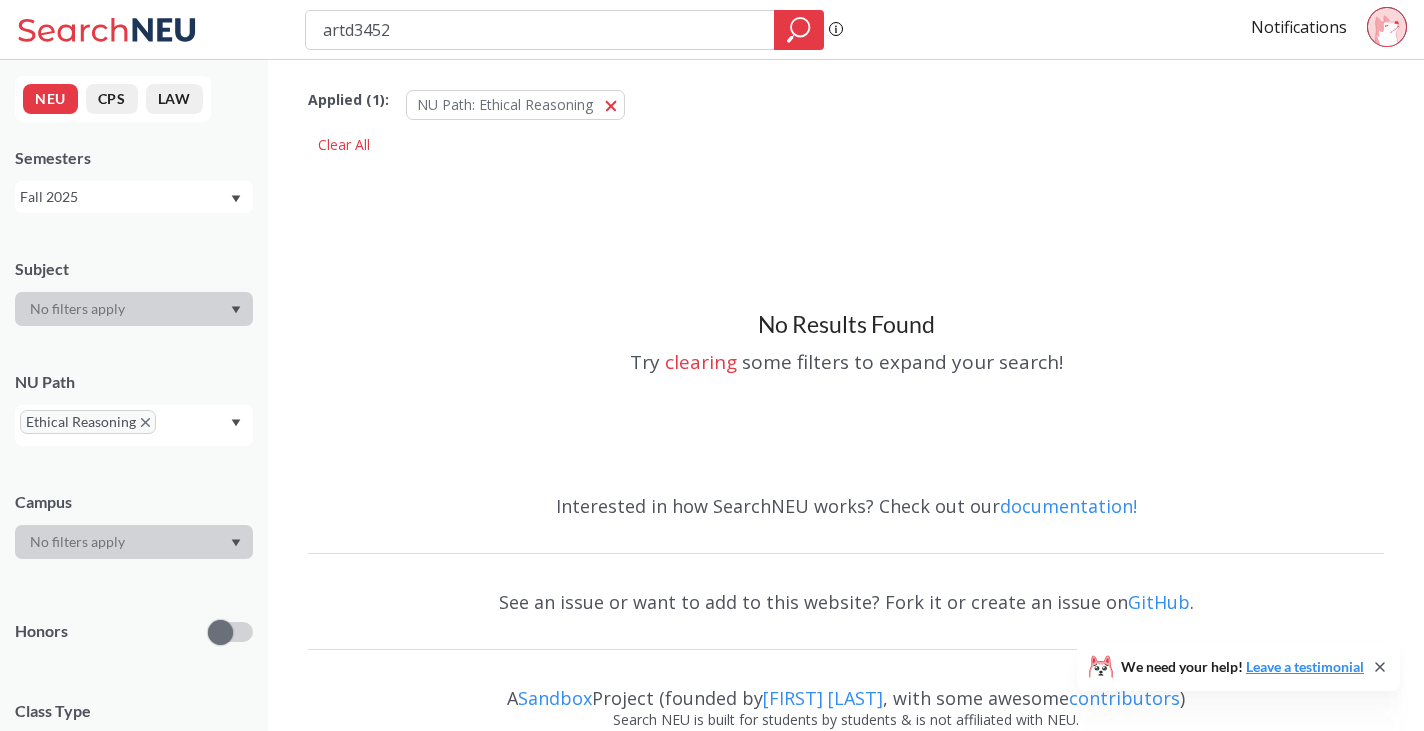 click on "Ethical Reasoning" at bounding box center (88, 422) 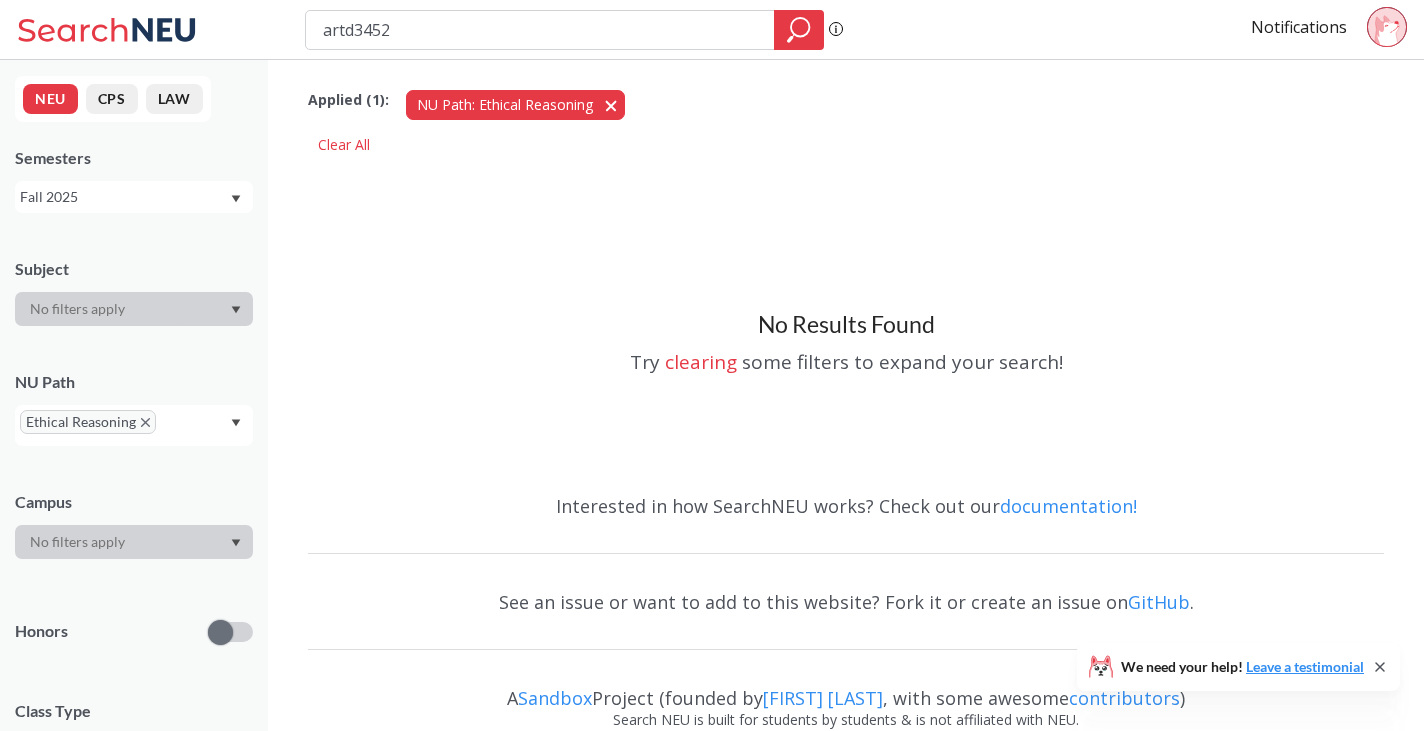 click on "NU Path: Ethical Reasoning Ethical Reasoning" at bounding box center (515, 105) 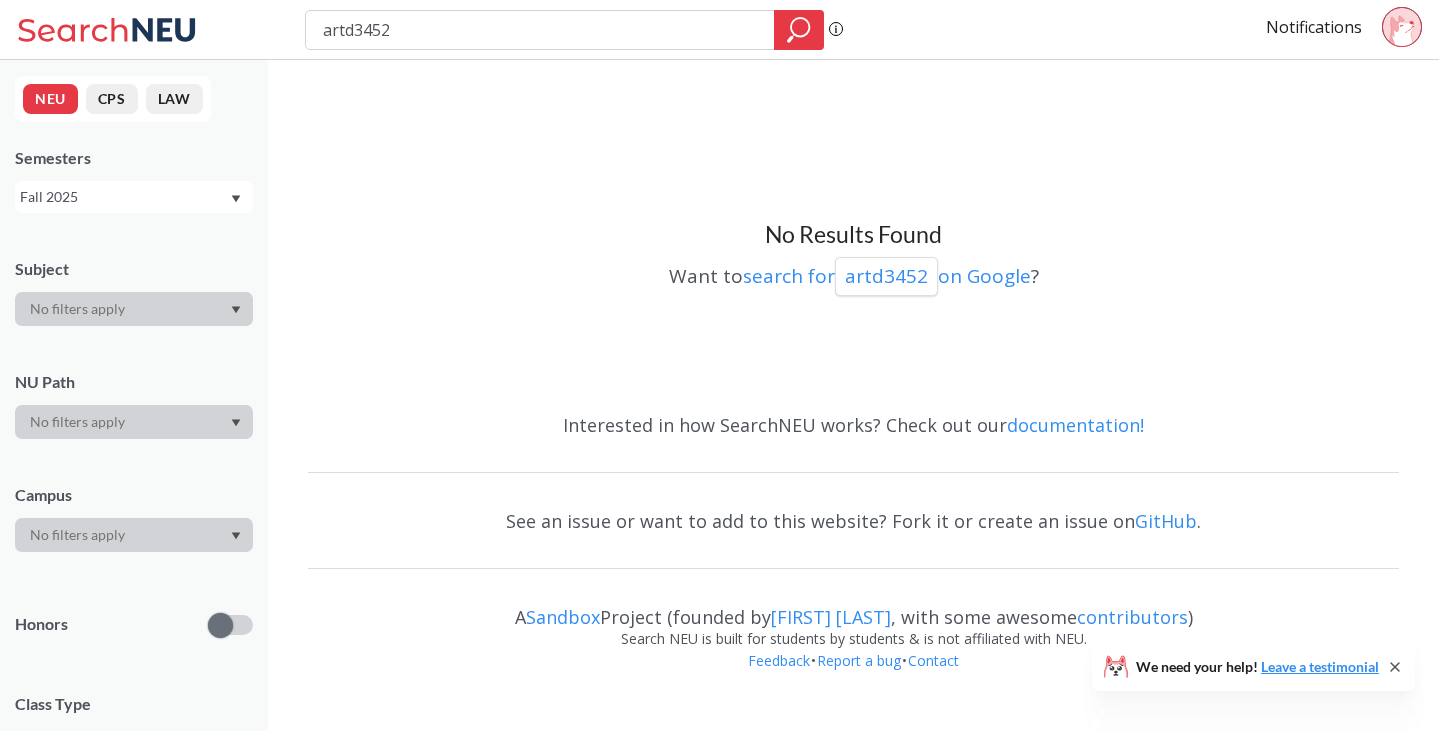 click on "artd3452" at bounding box center (540, 30) 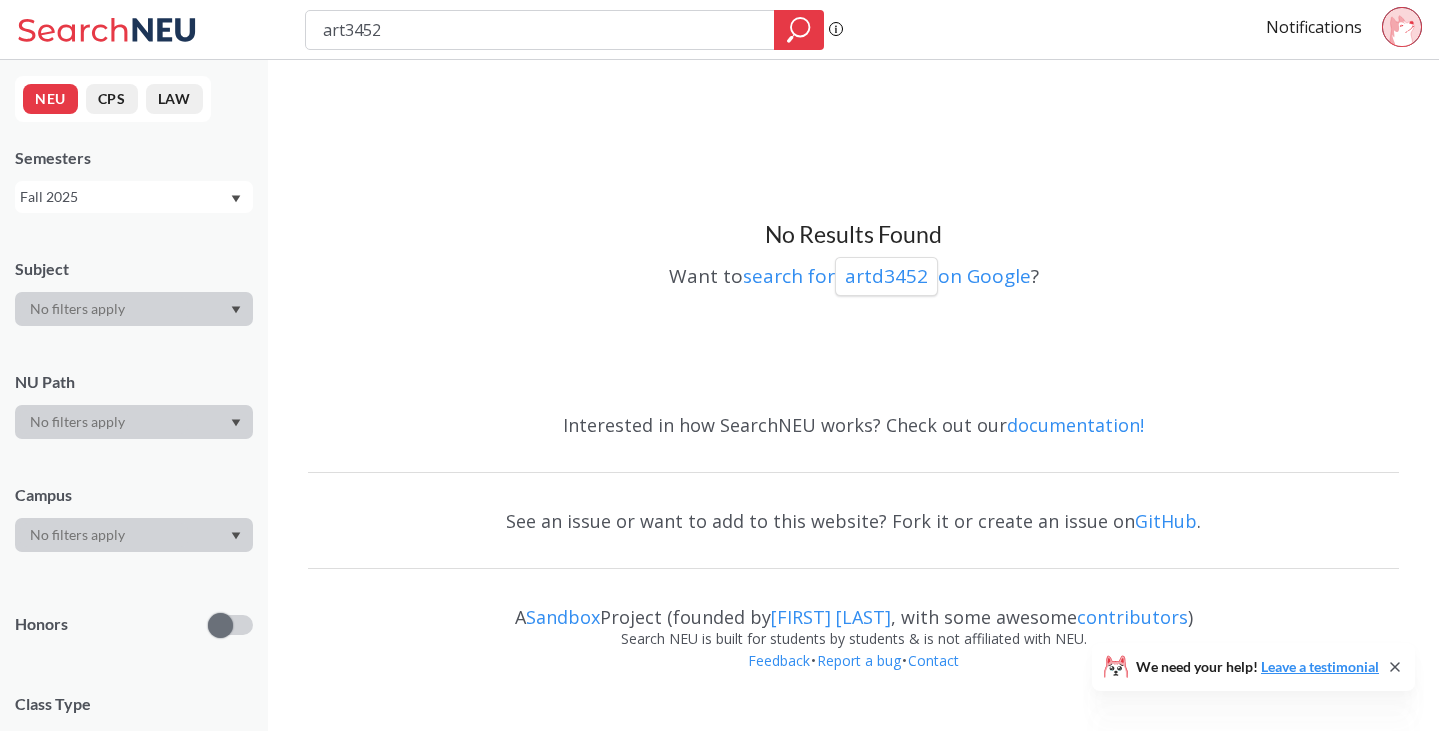 type on "artg3452" 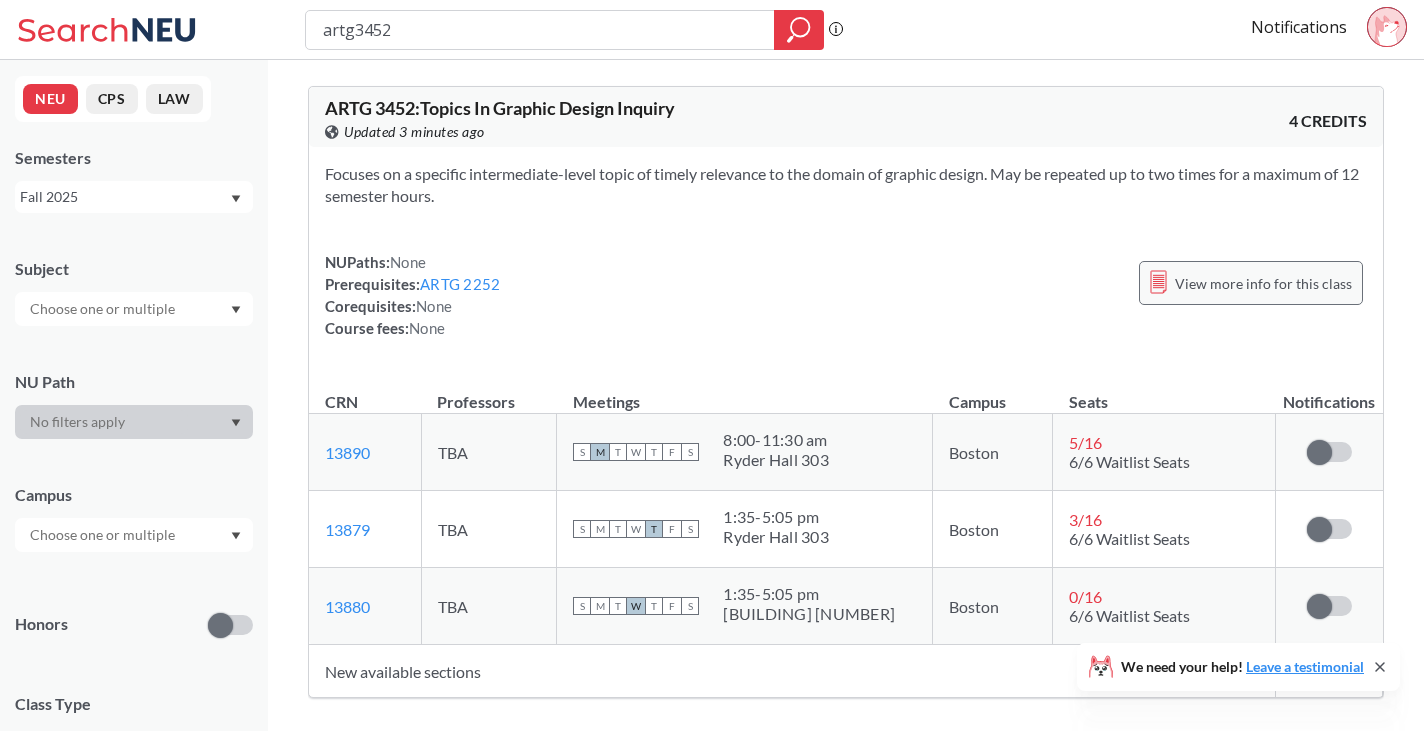 click on "View more info for this class" at bounding box center (1263, 283) 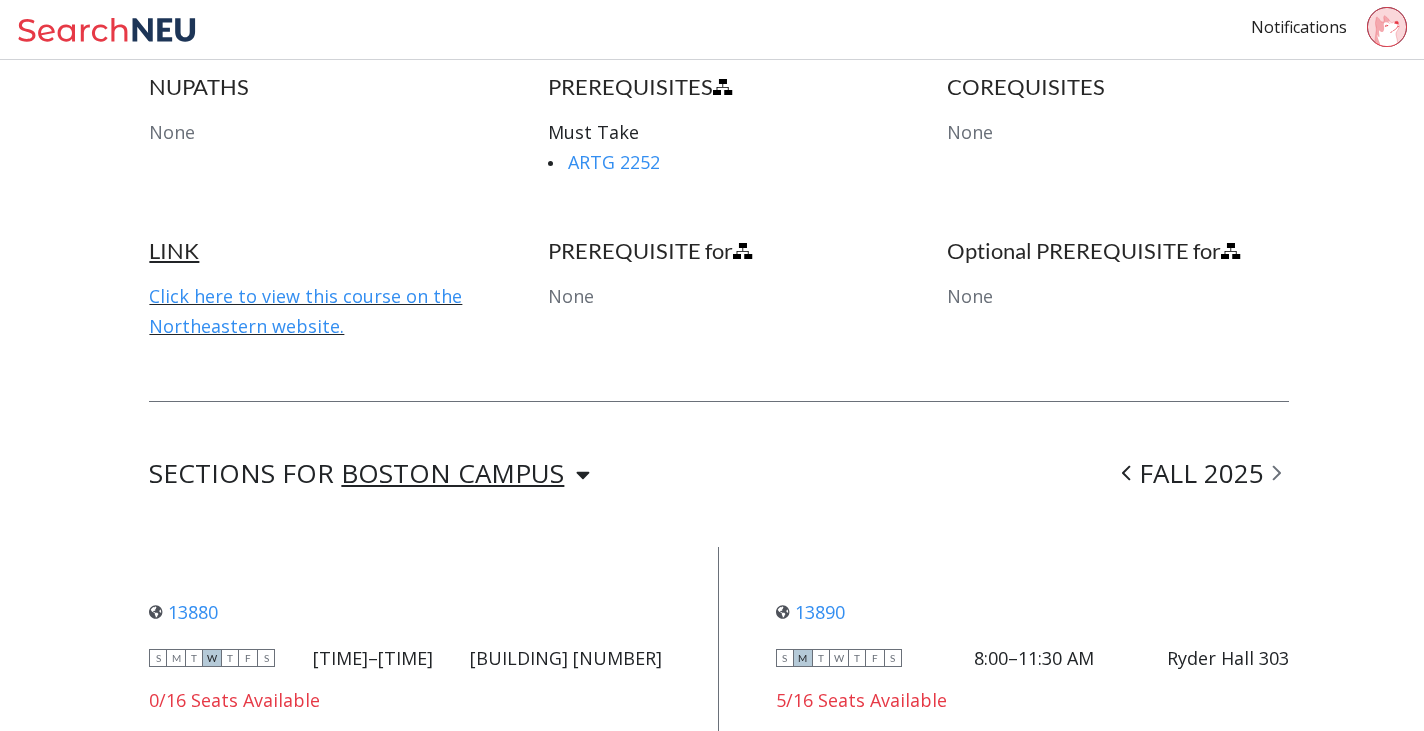 scroll, scrollTop: 1100, scrollLeft: 0, axis: vertical 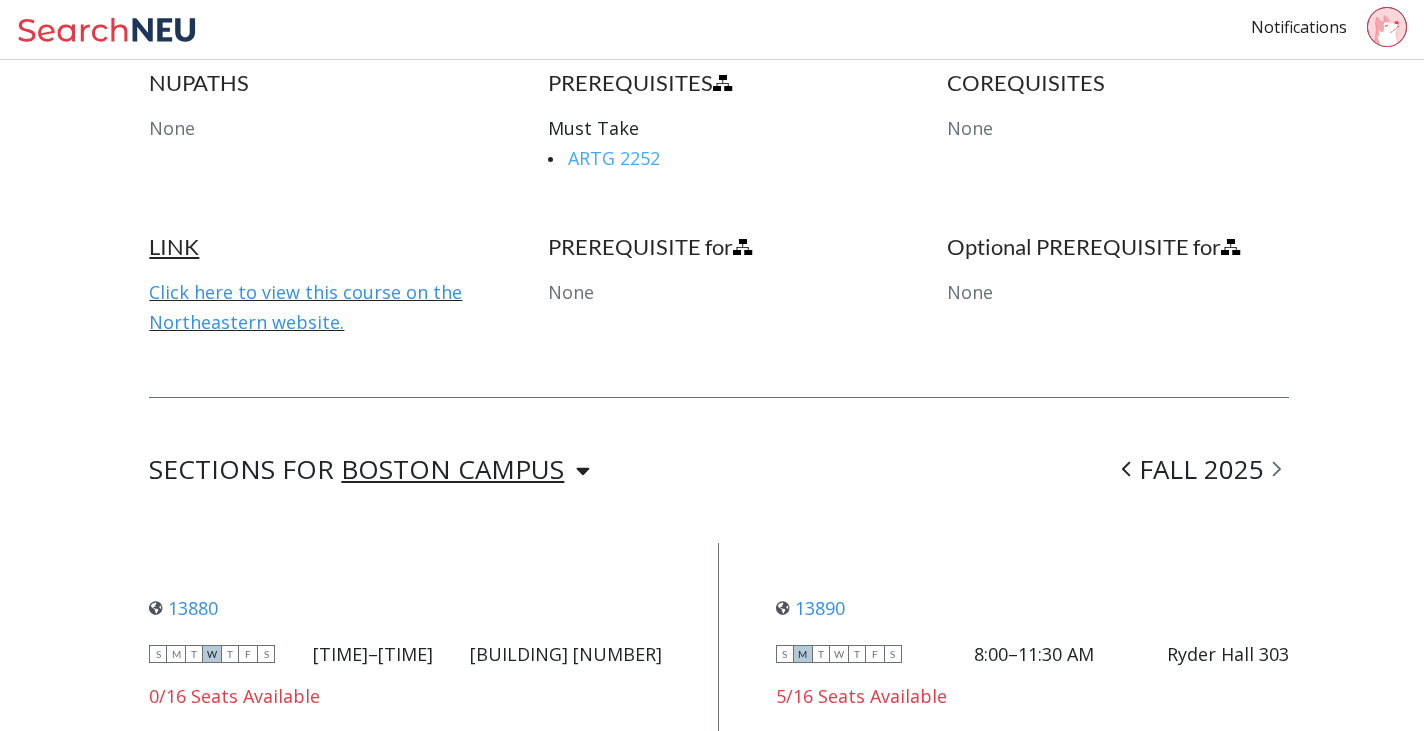 click on "ARTG 2252" at bounding box center (614, 158) 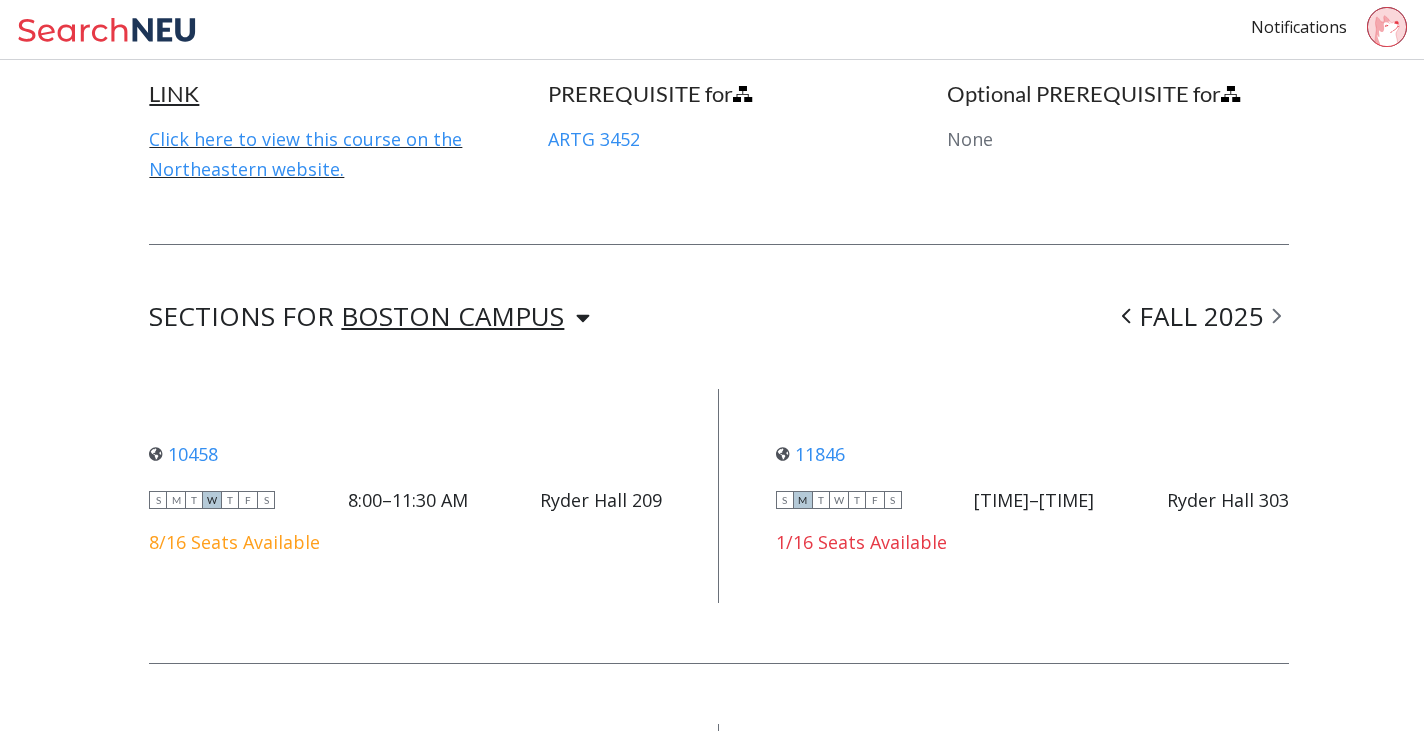 scroll, scrollTop: 1400, scrollLeft: 0, axis: vertical 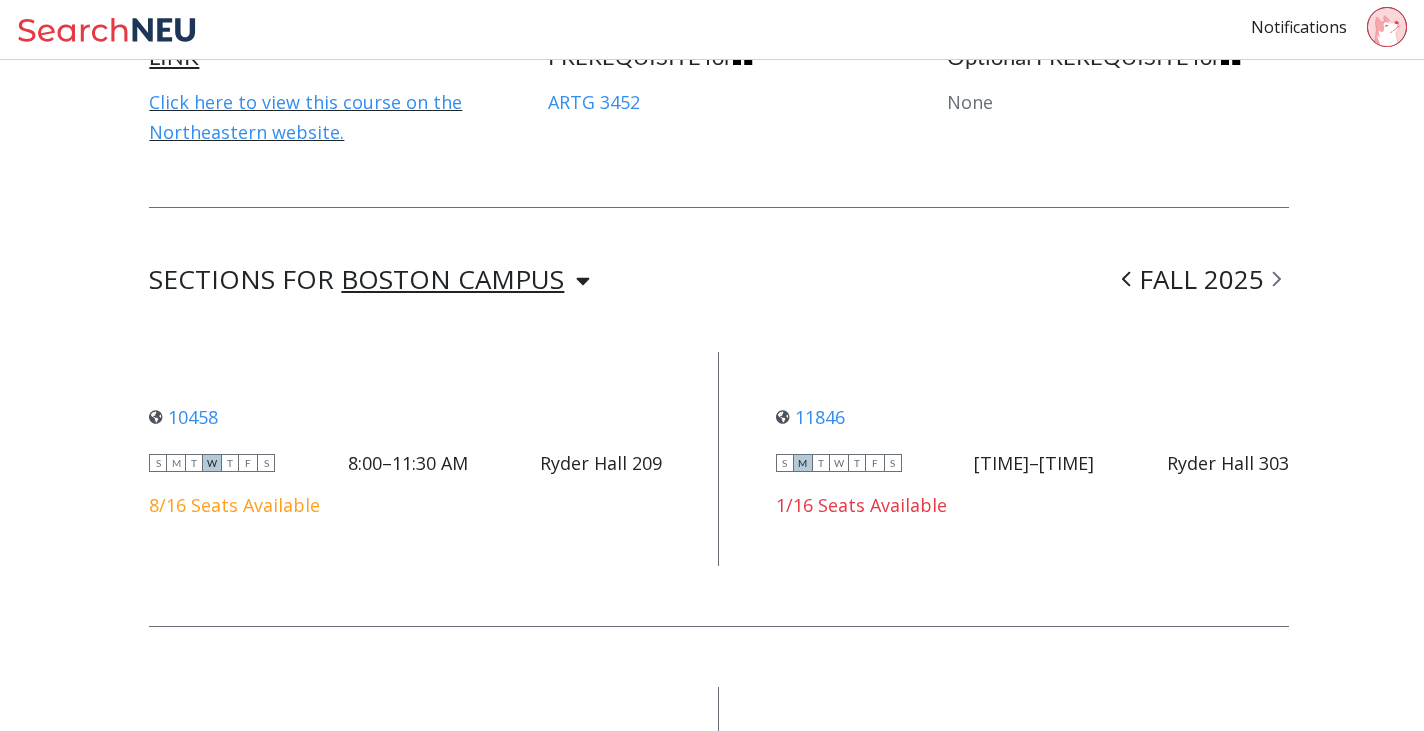 click 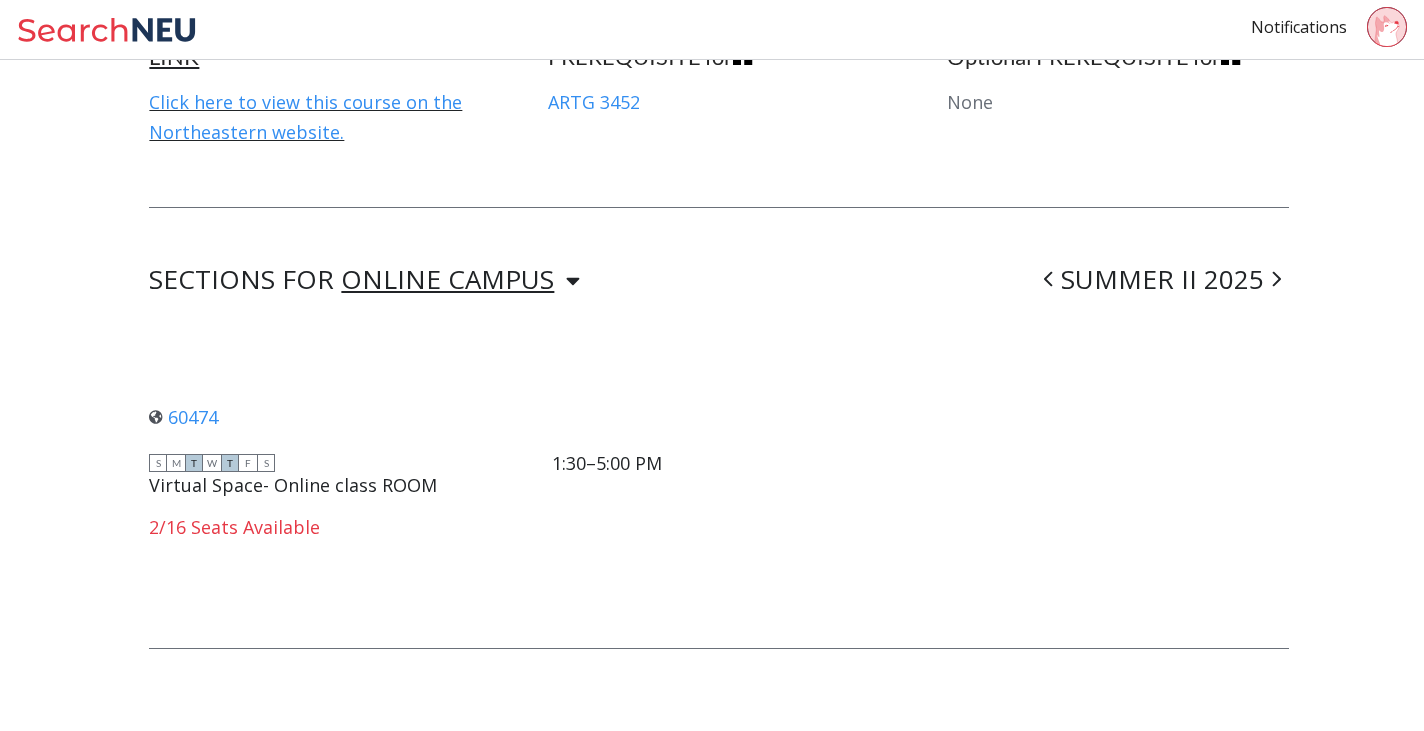 click at bounding box center [1048, 279] 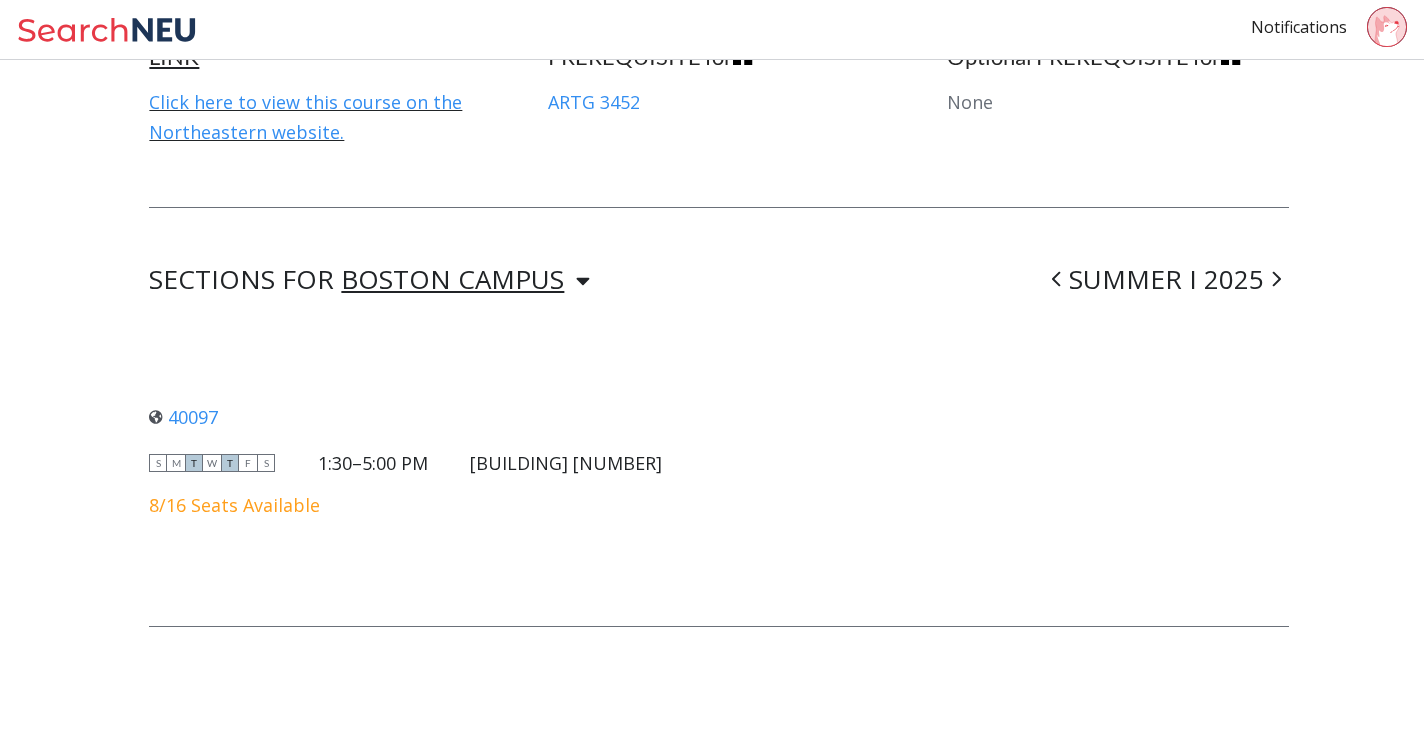 click 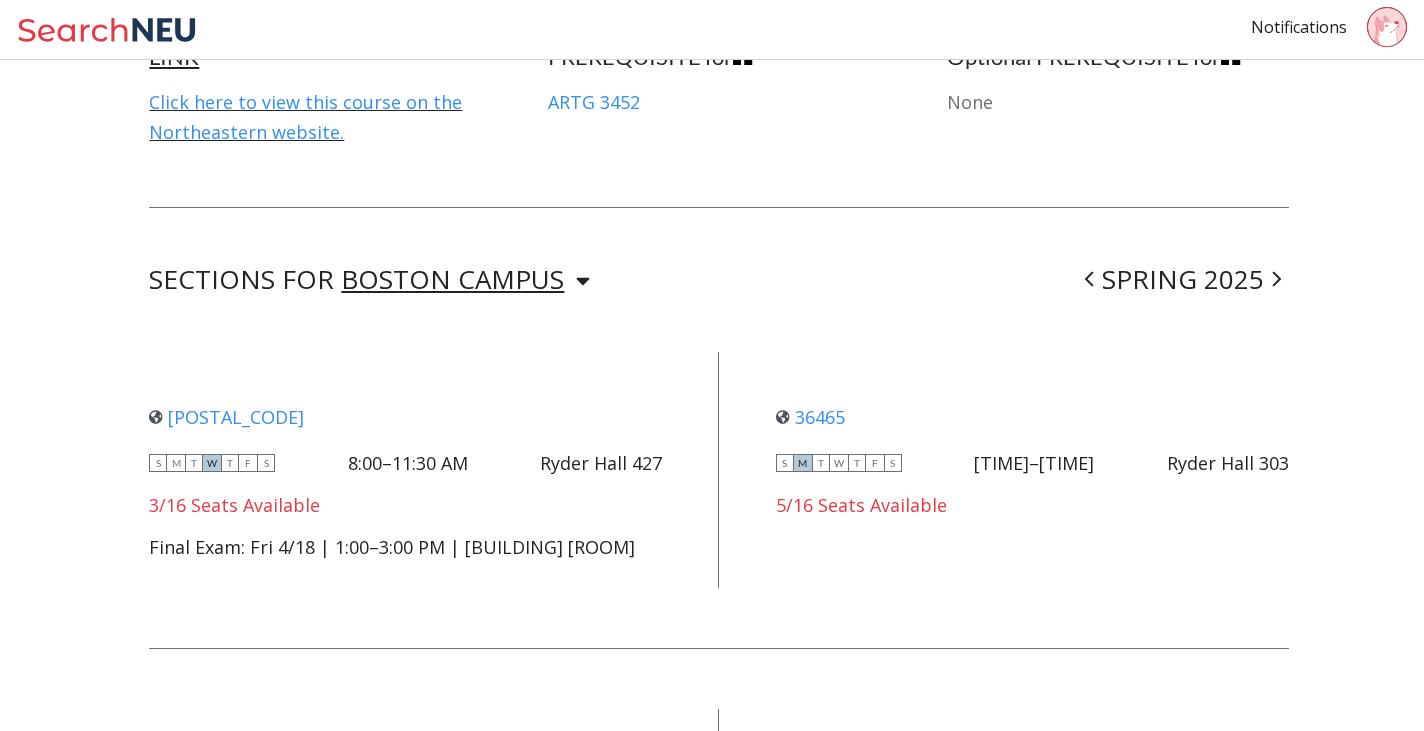click at bounding box center [1089, 279] 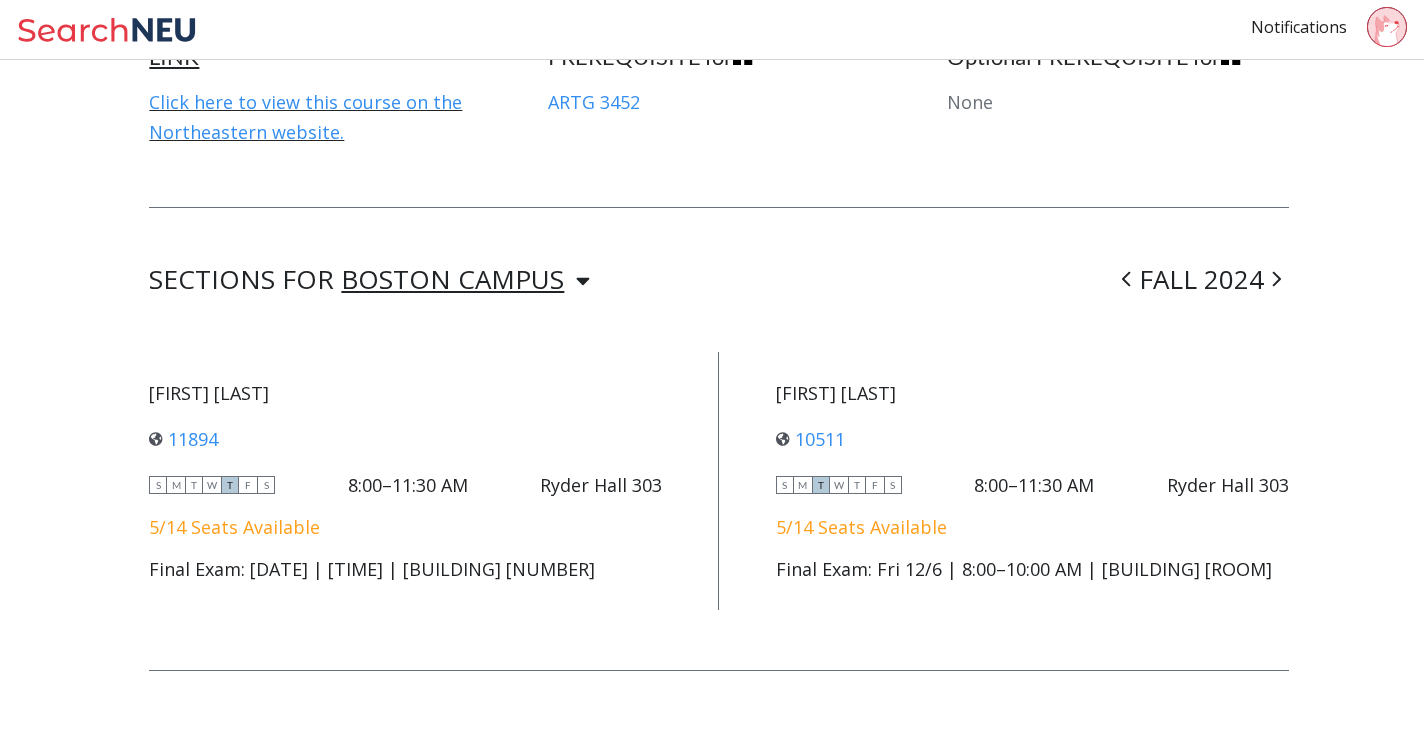 click 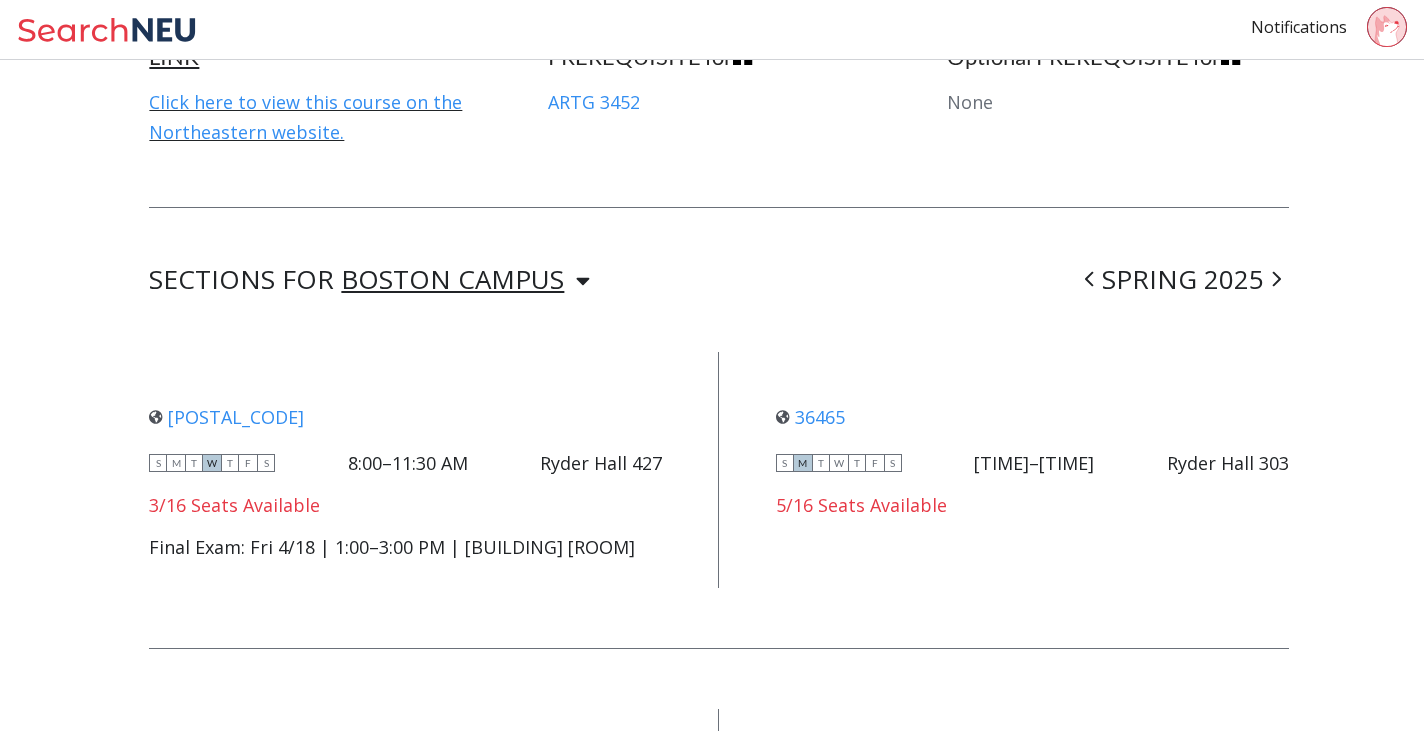 click 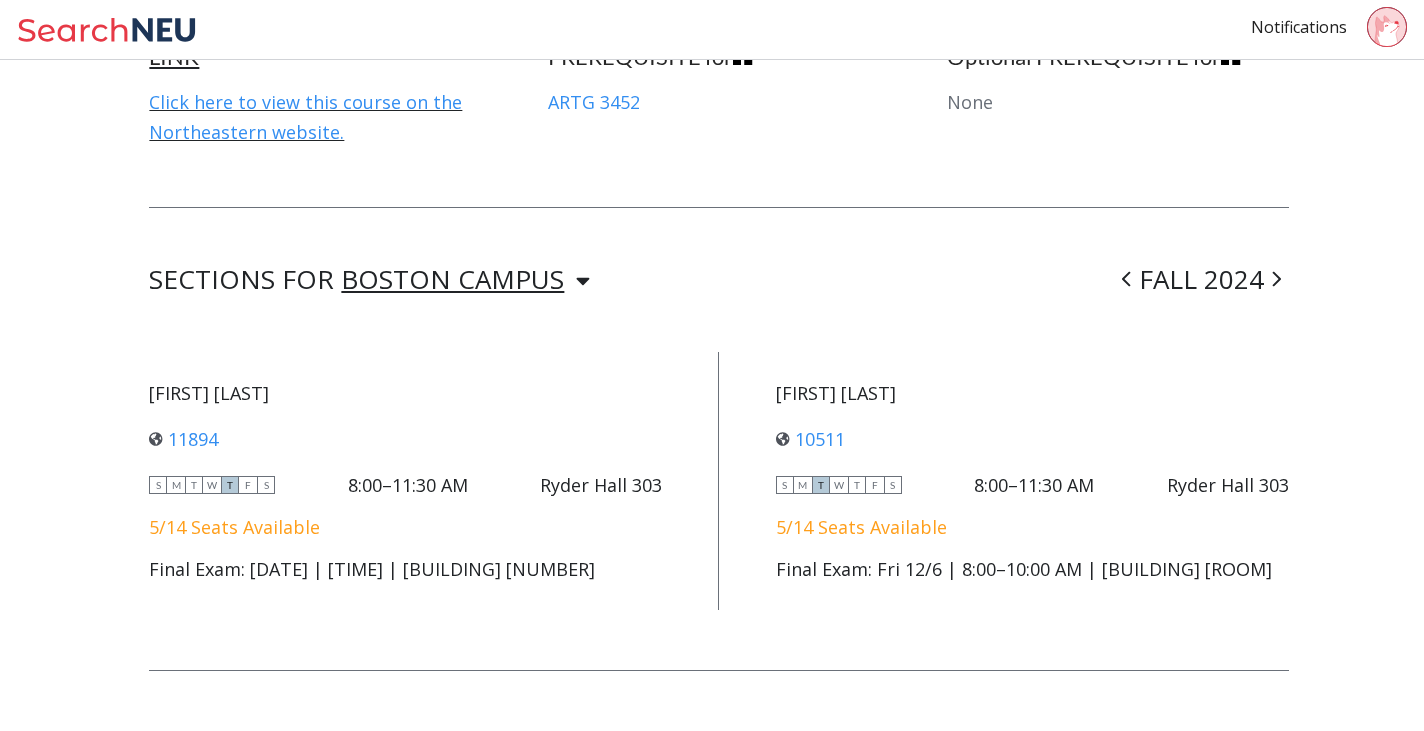 click 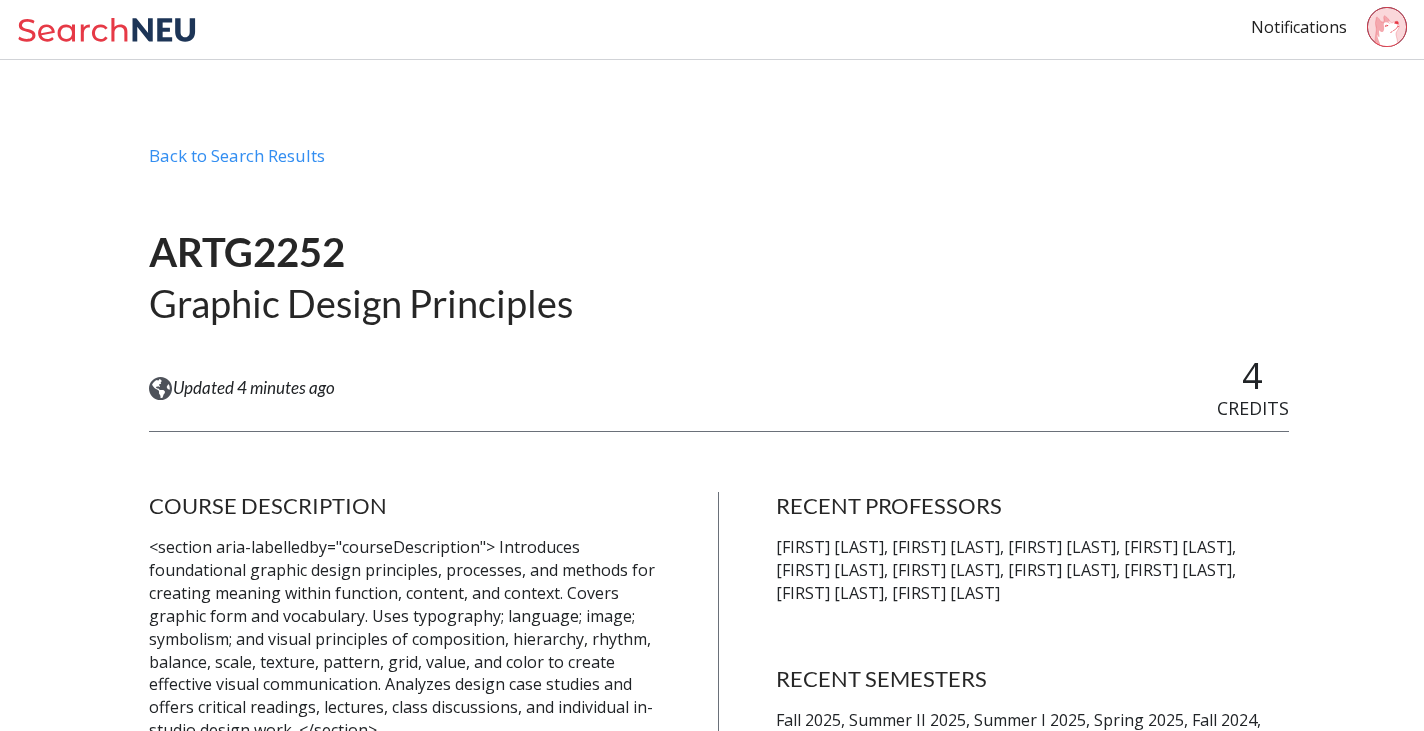 scroll, scrollTop: 0, scrollLeft: 0, axis: both 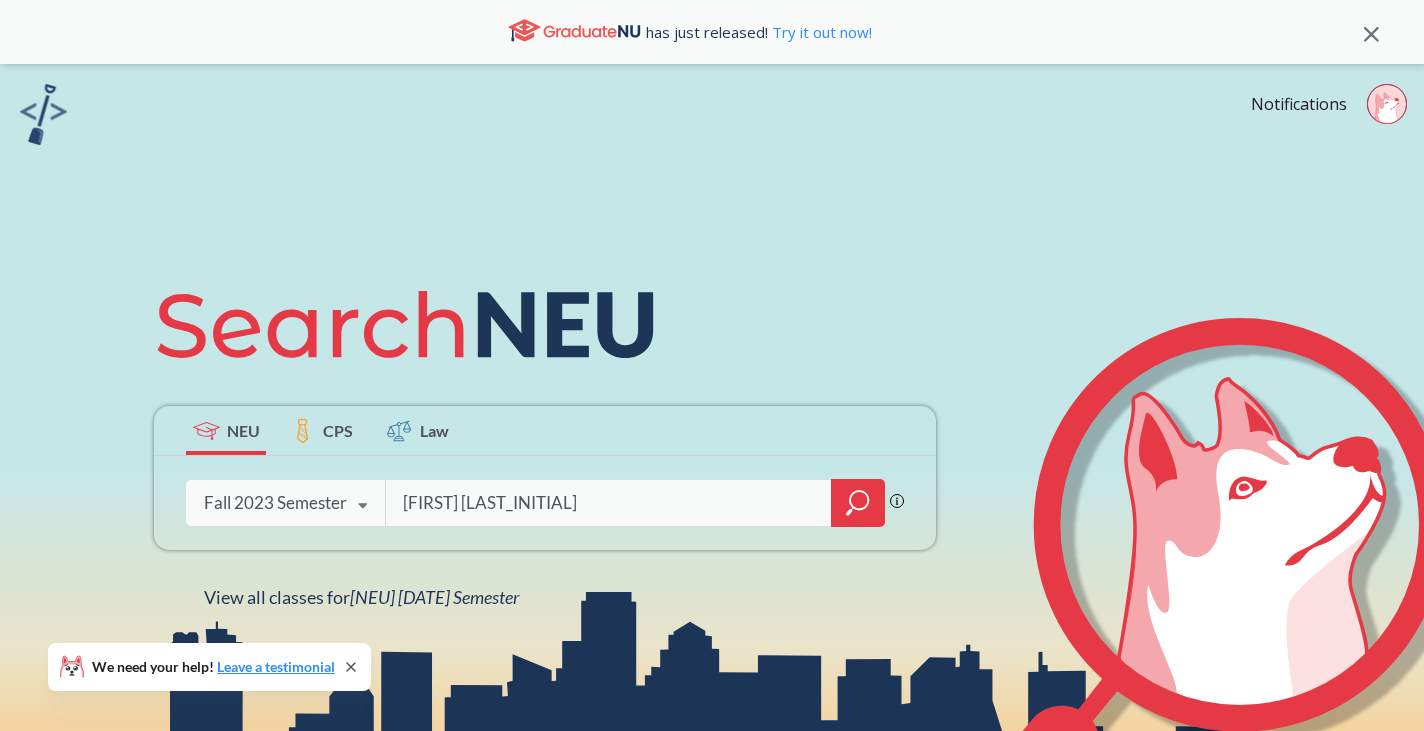 type on "[FIRST] [LAST]" 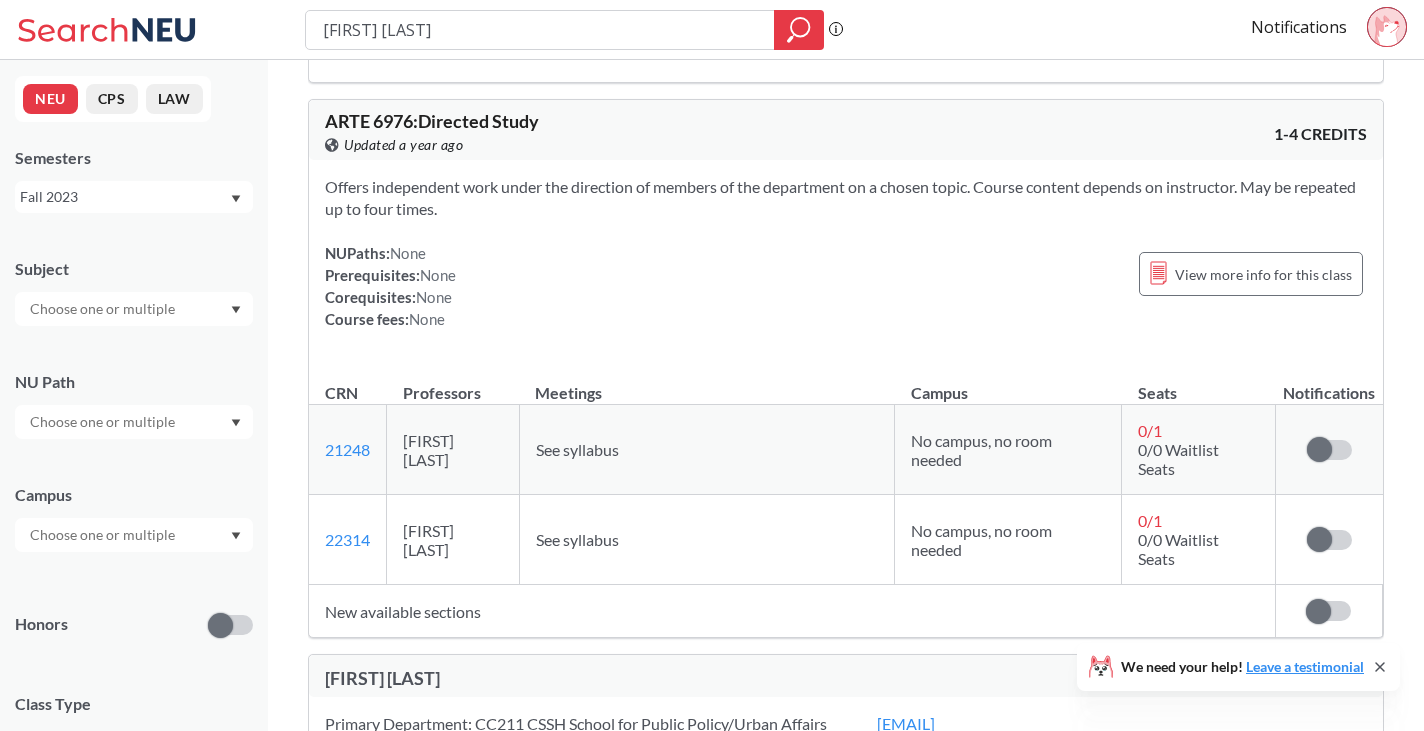 scroll, scrollTop: 500, scrollLeft: 0, axis: vertical 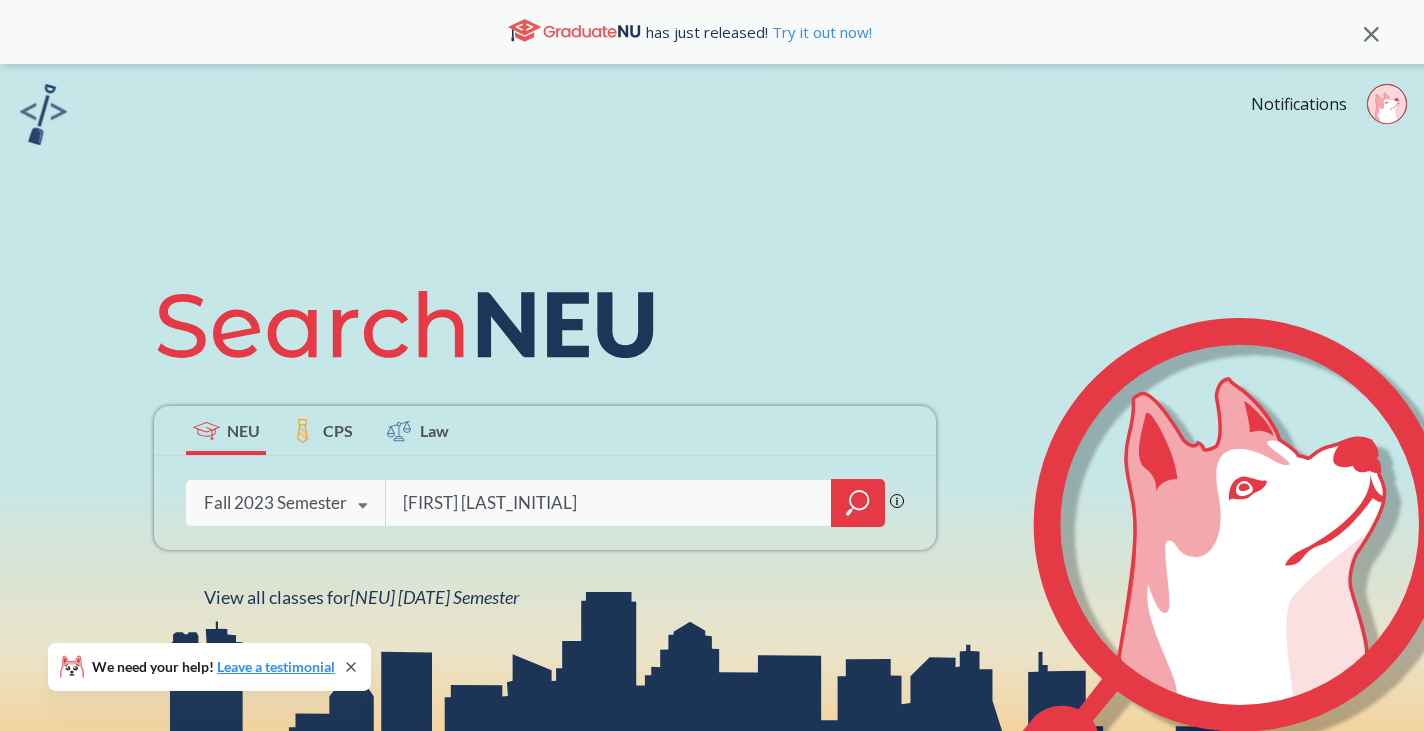 type on "[FIRST] [LAST]" 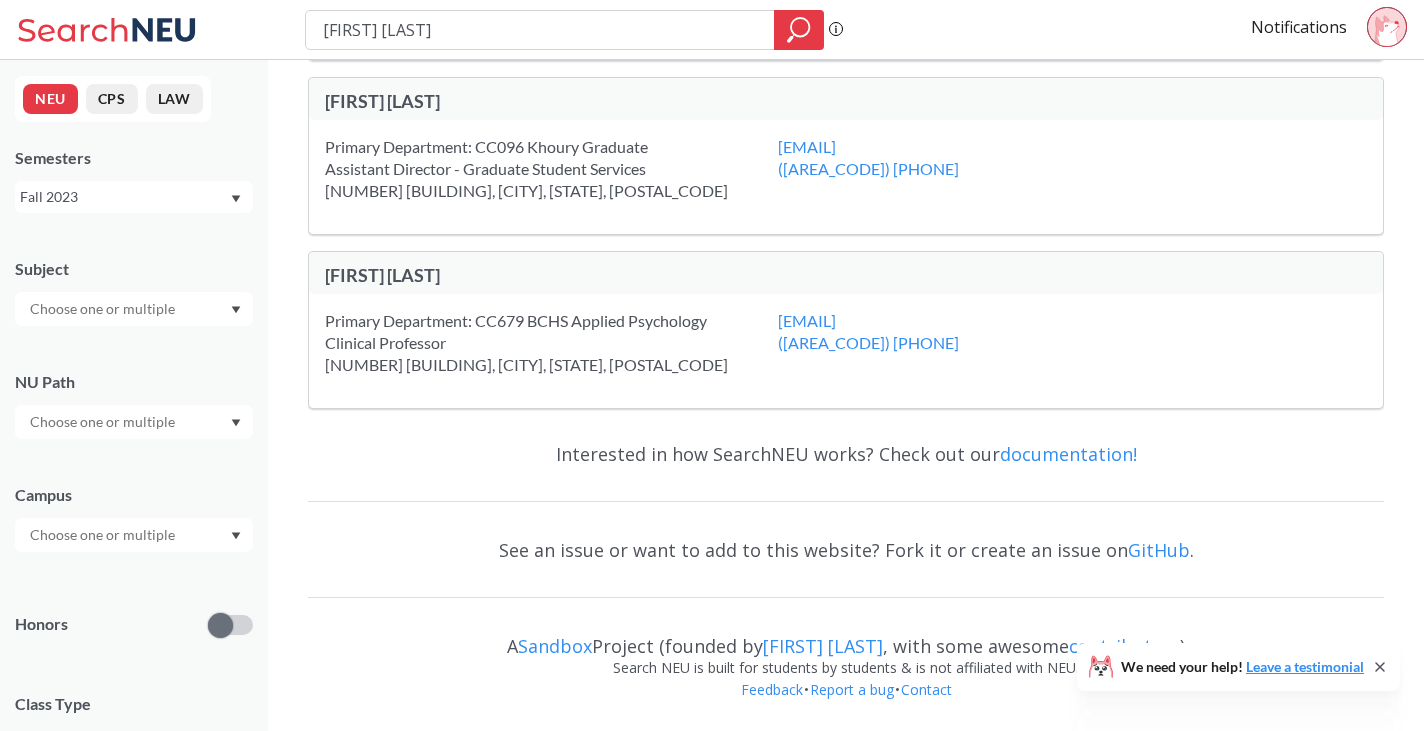 scroll, scrollTop: 3203, scrollLeft: 0, axis: vertical 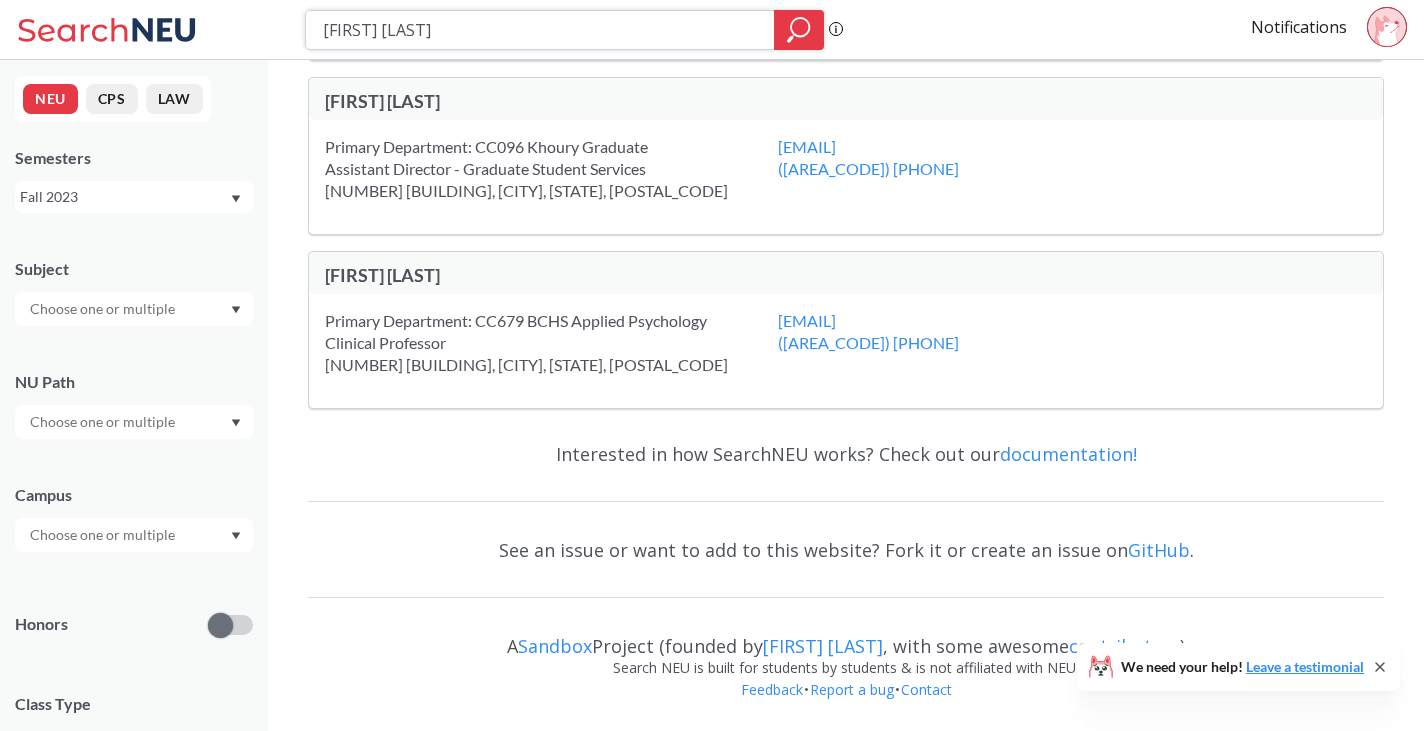 drag, startPoint x: 495, startPoint y: 28, endPoint x: 296, endPoint y: 21, distance: 199.12308 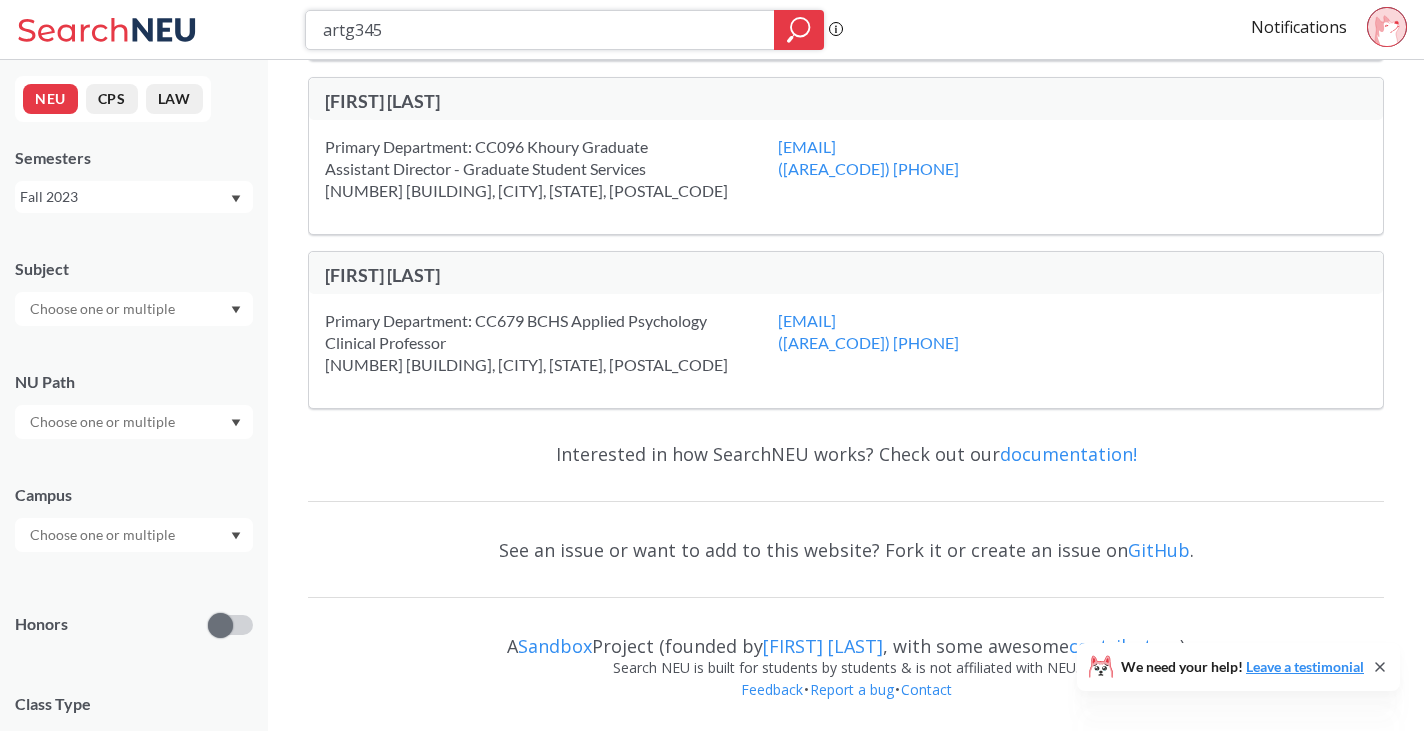 type on "artg3452" 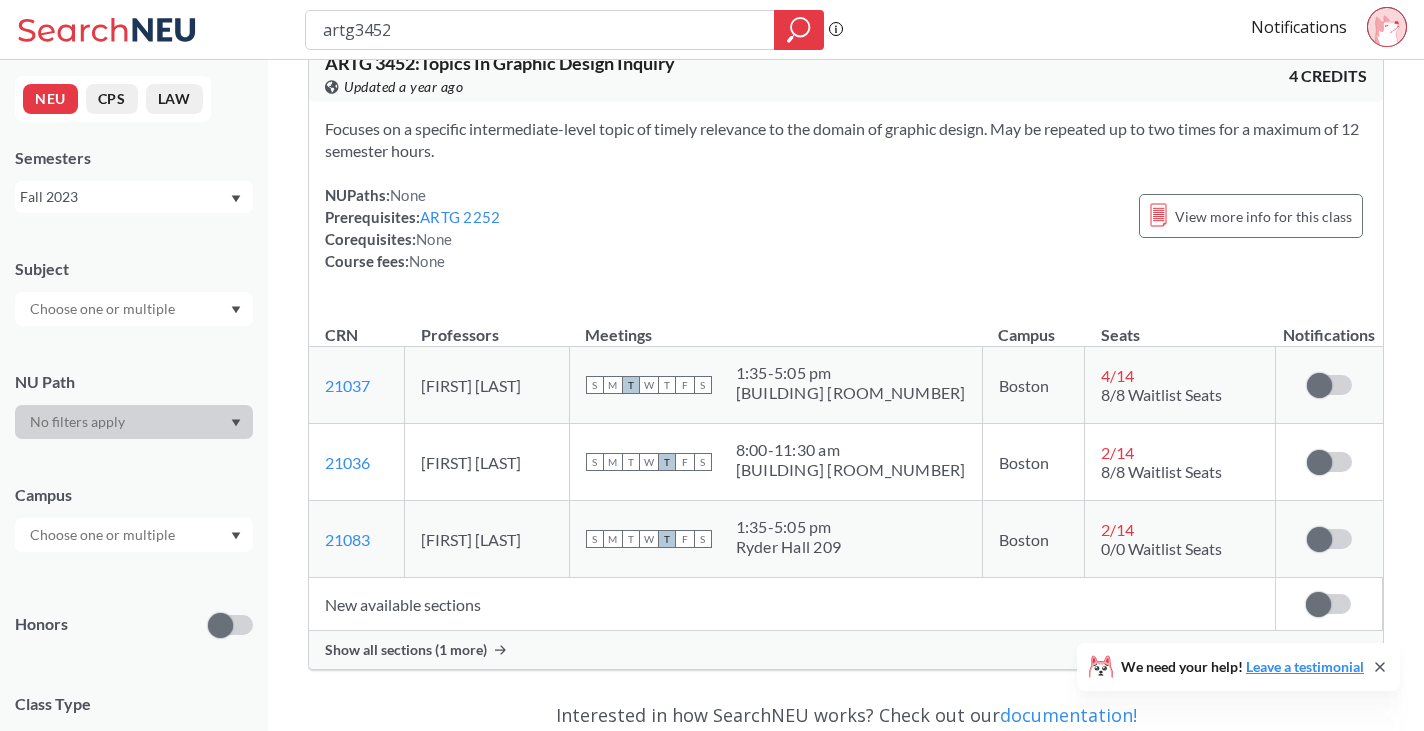 scroll, scrollTop: 100, scrollLeft: 0, axis: vertical 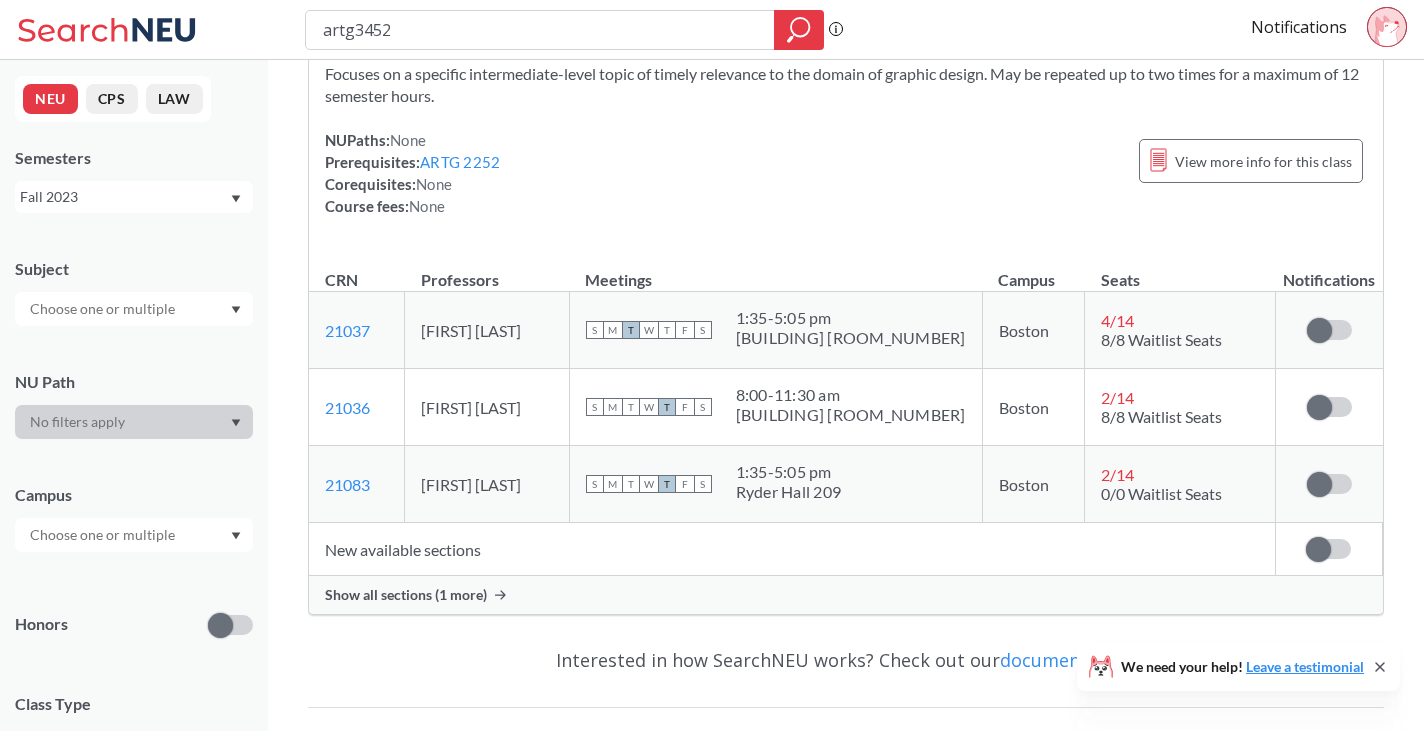 click on "Show all sections (1 more)" at bounding box center [406, 595] 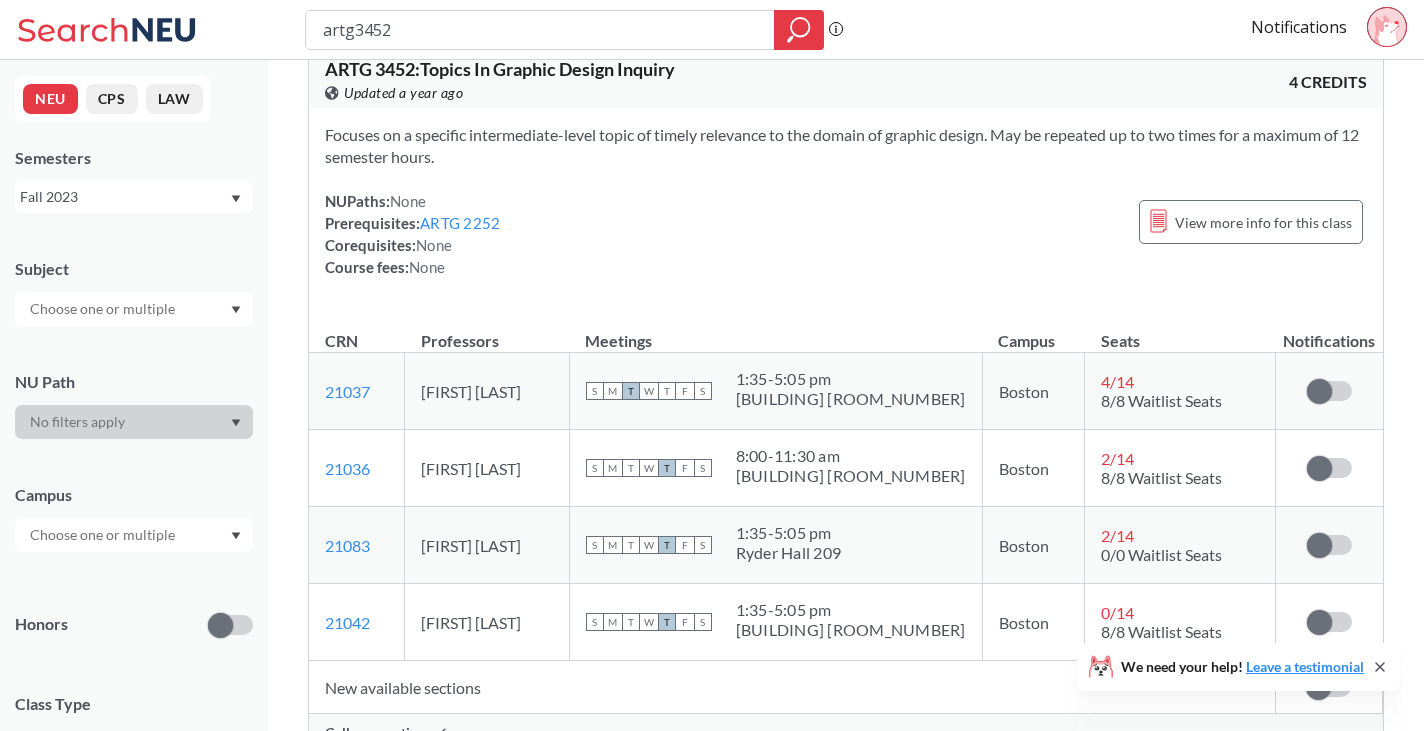 scroll, scrollTop: 0, scrollLeft: 0, axis: both 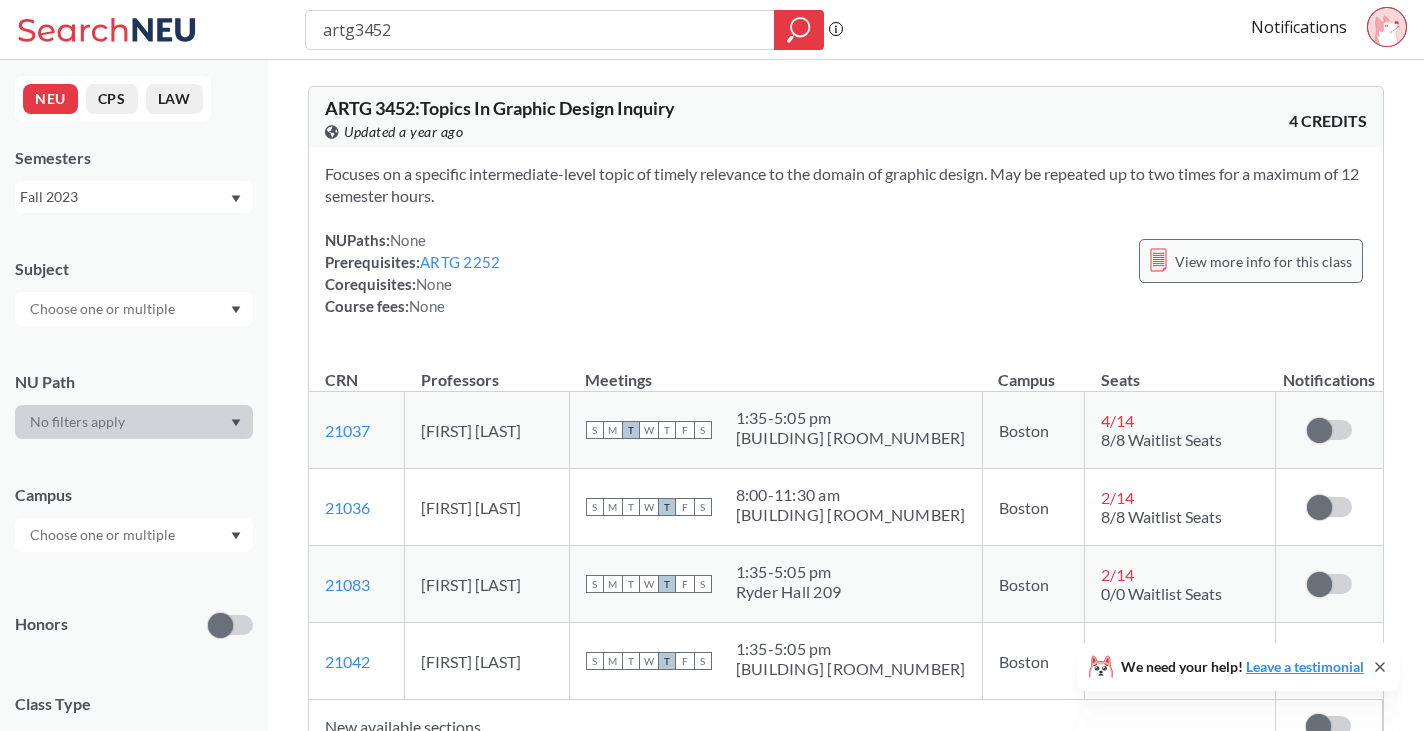 click on "View more info for this class" at bounding box center (1263, 261) 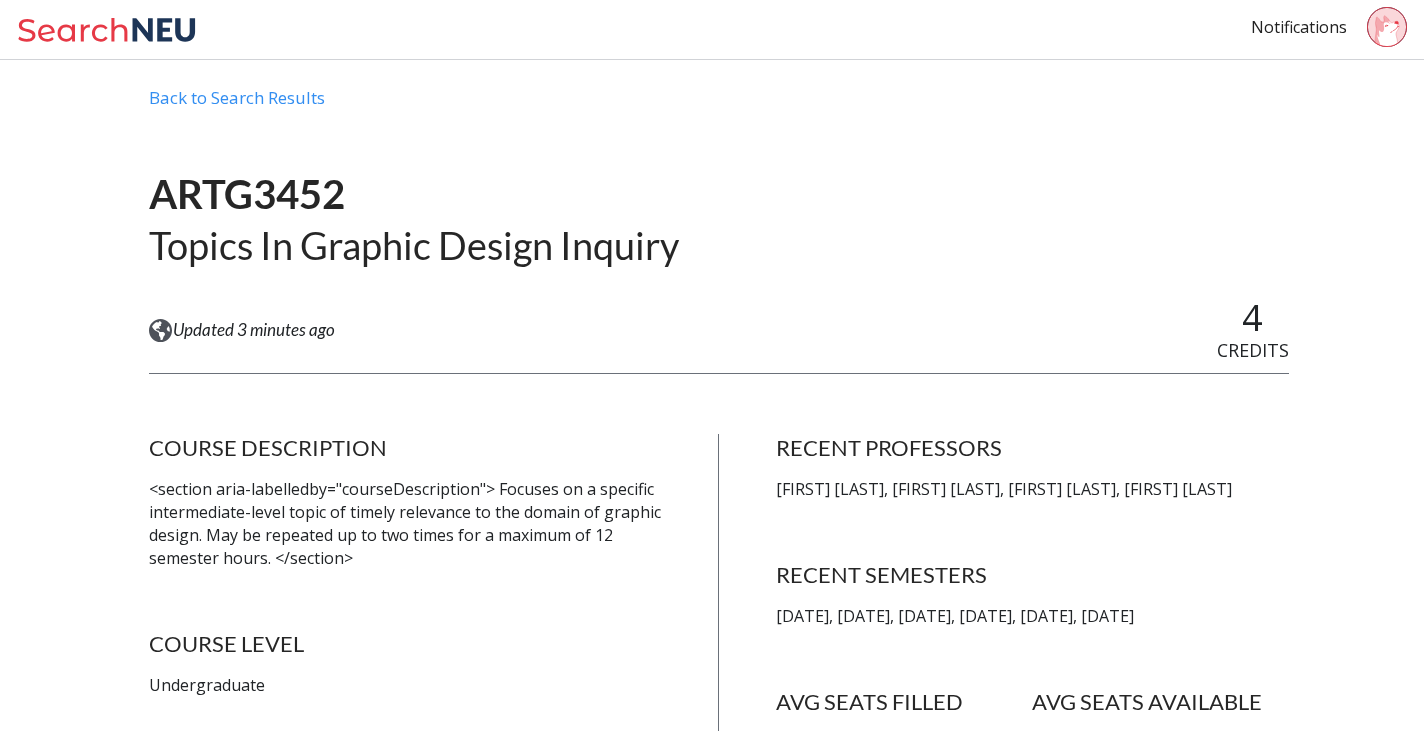 scroll, scrollTop: 0, scrollLeft: 0, axis: both 